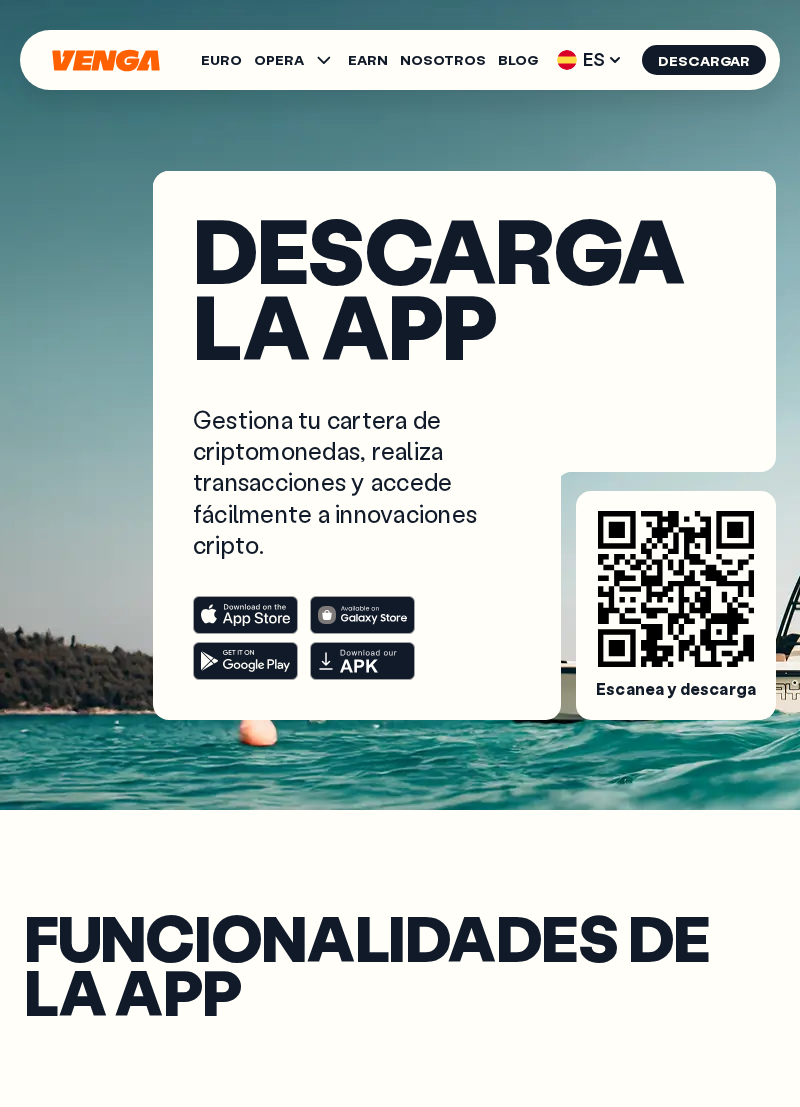 scroll, scrollTop: 0, scrollLeft: 0, axis: both 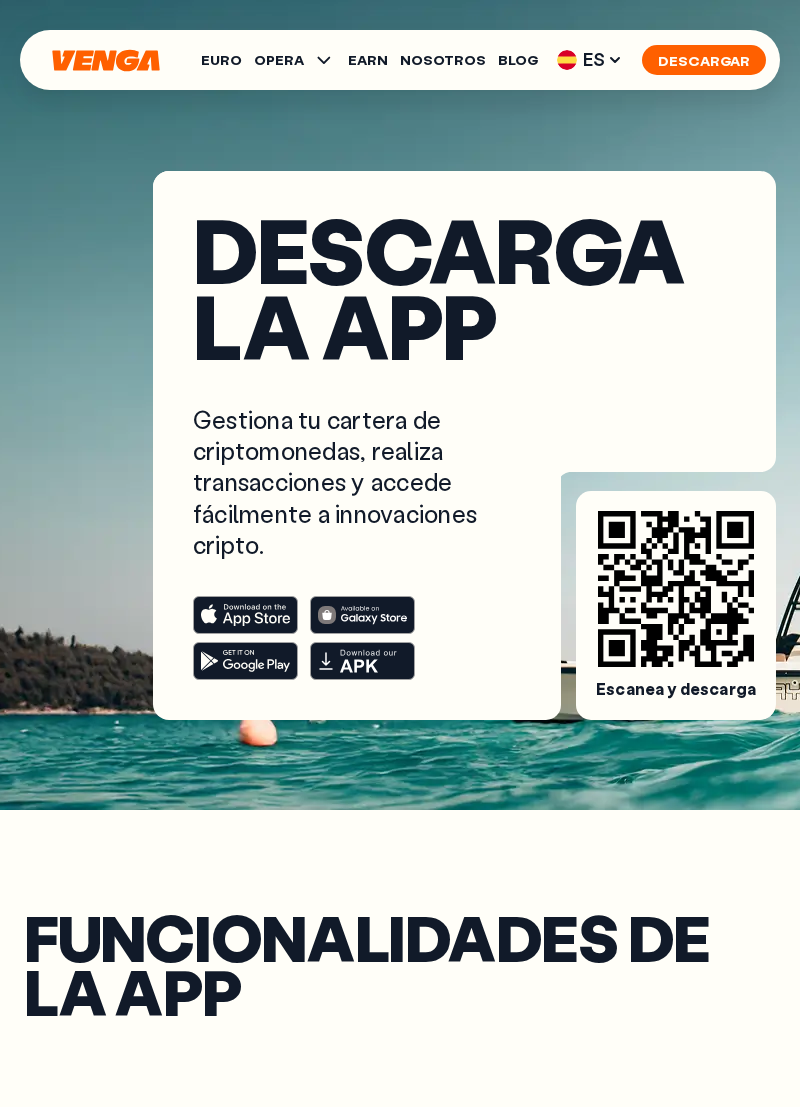 click on "Descargar" at bounding box center [704, 60] 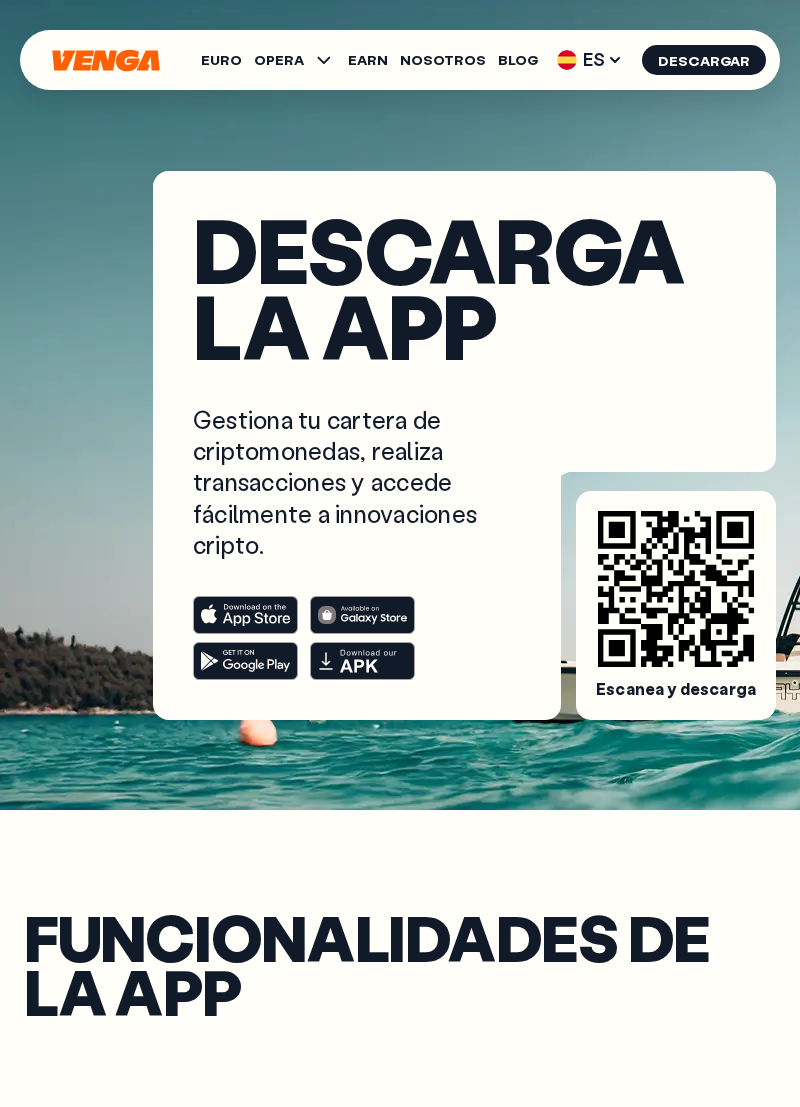 click on "Escanea y descarga" at bounding box center [676, 689] 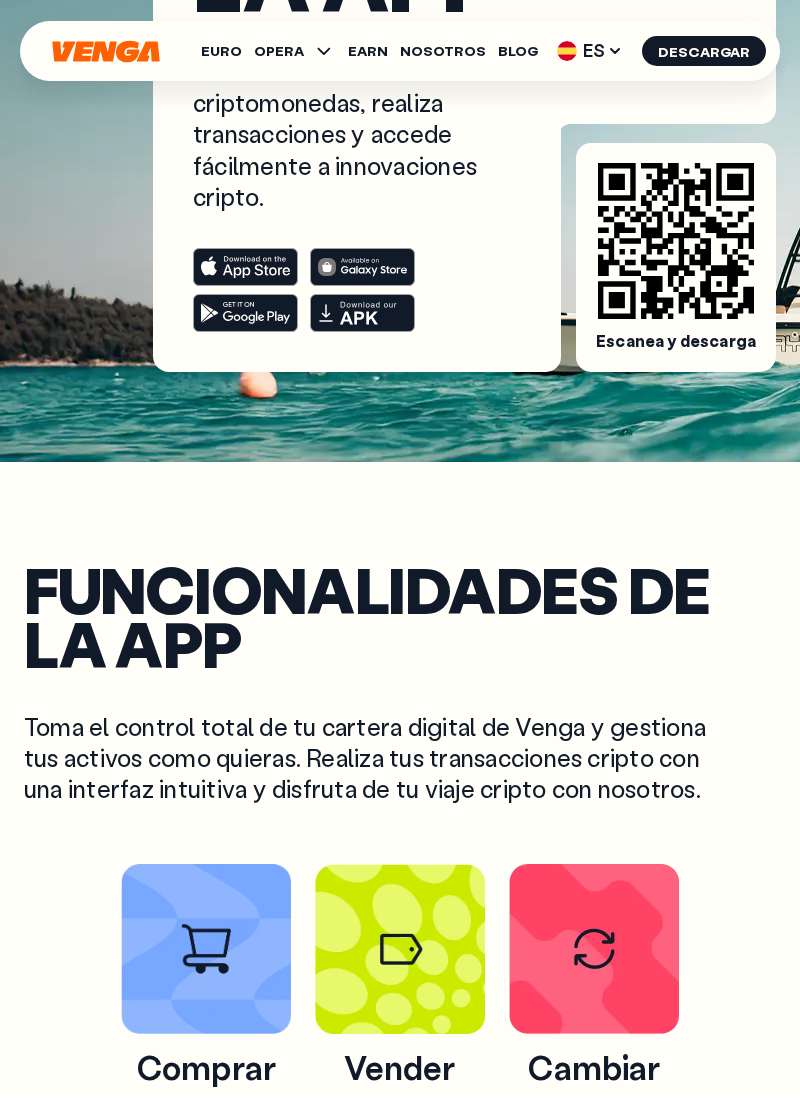 scroll, scrollTop: 344, scrollLeft: 0, axis: vertical 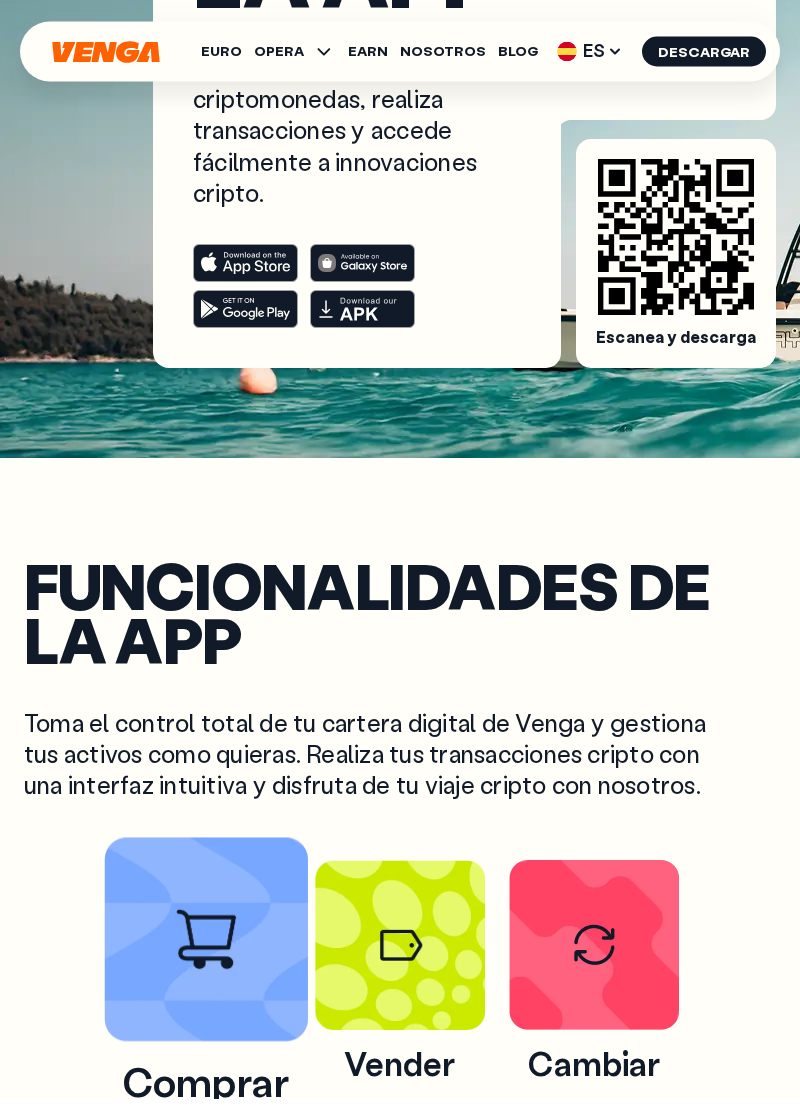 click at bounding box center (206, 948) 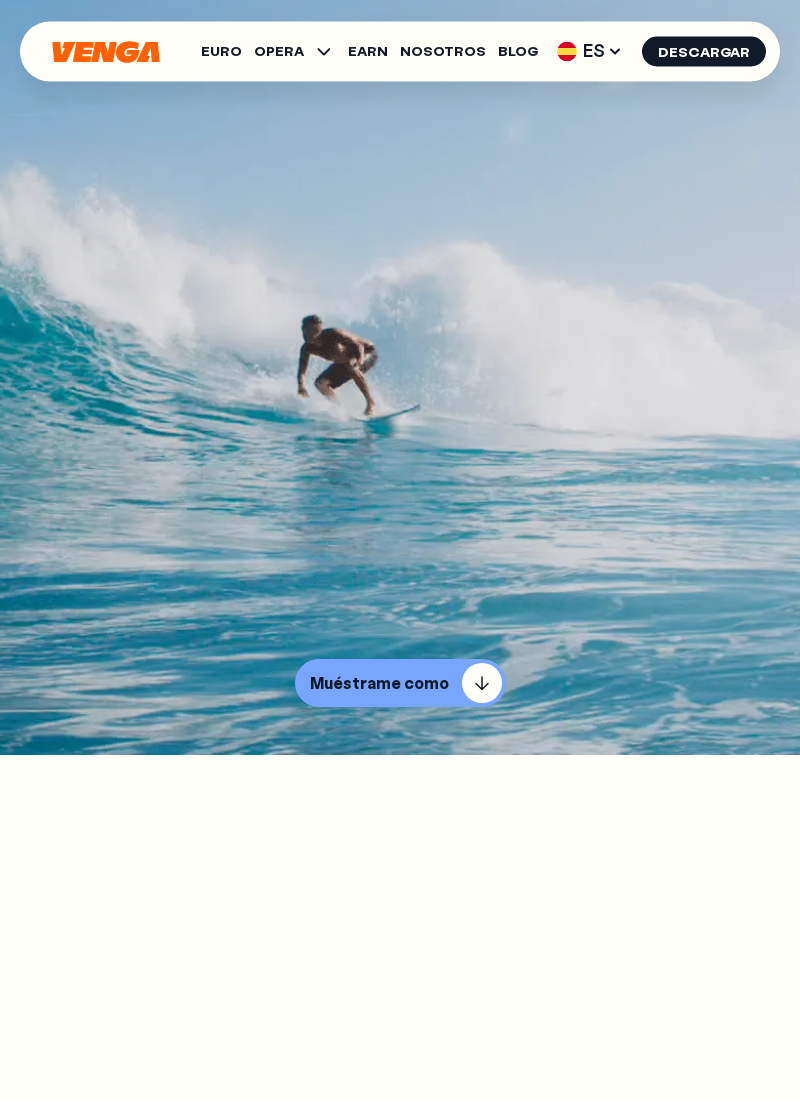 scroll, scrollTop: 0, scrollLeft: 0, axis: both 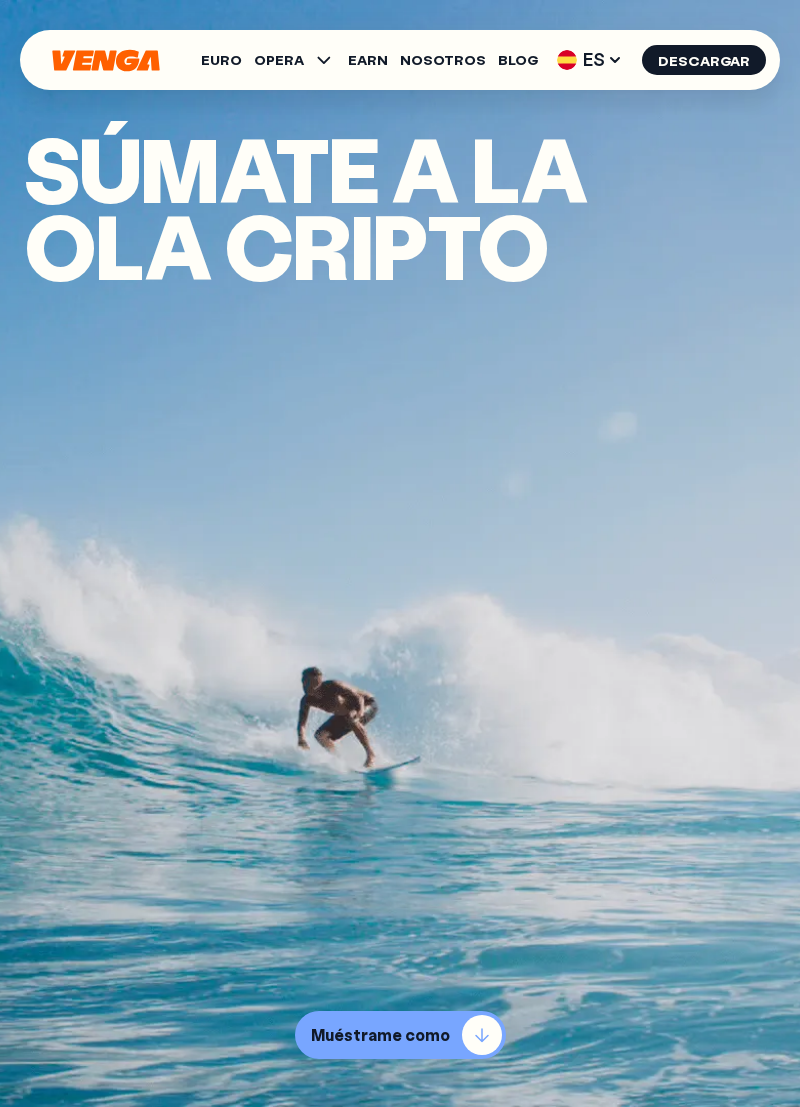 click on "Muéstrame como" at bounding box center [380, 1035] 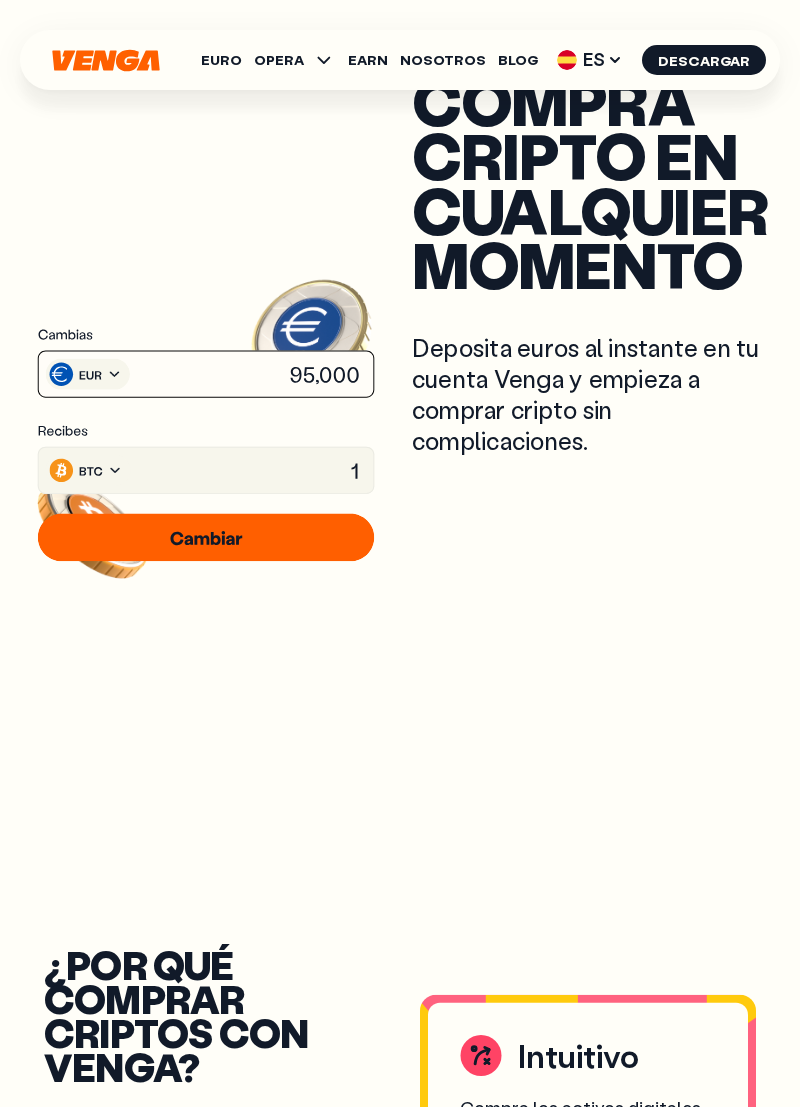 scroll, scrollTop: 1153, scrollLeft: 0, axis: vertical 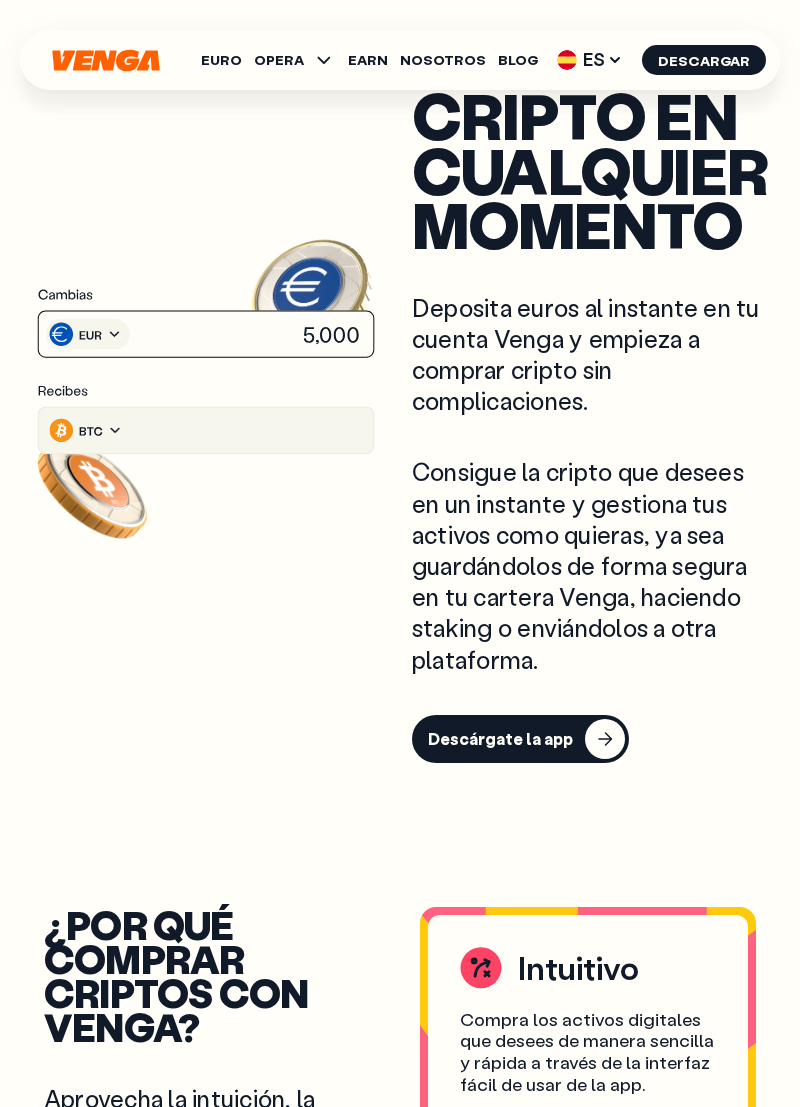 click 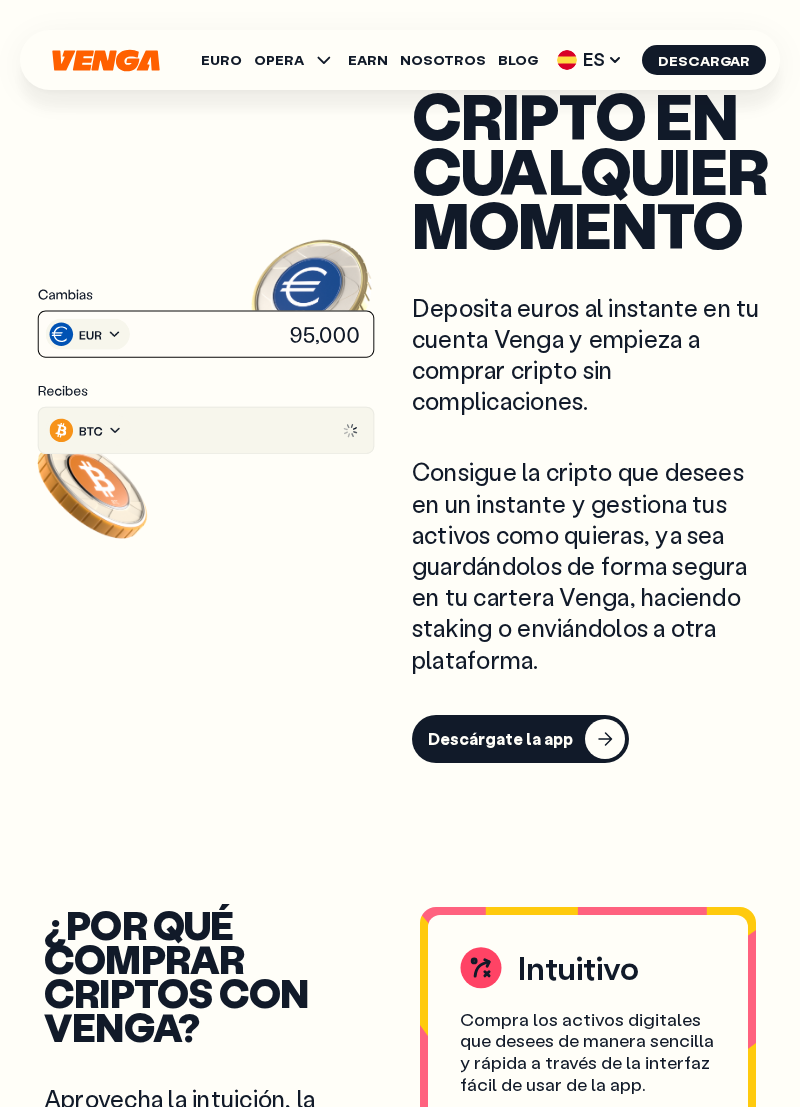click 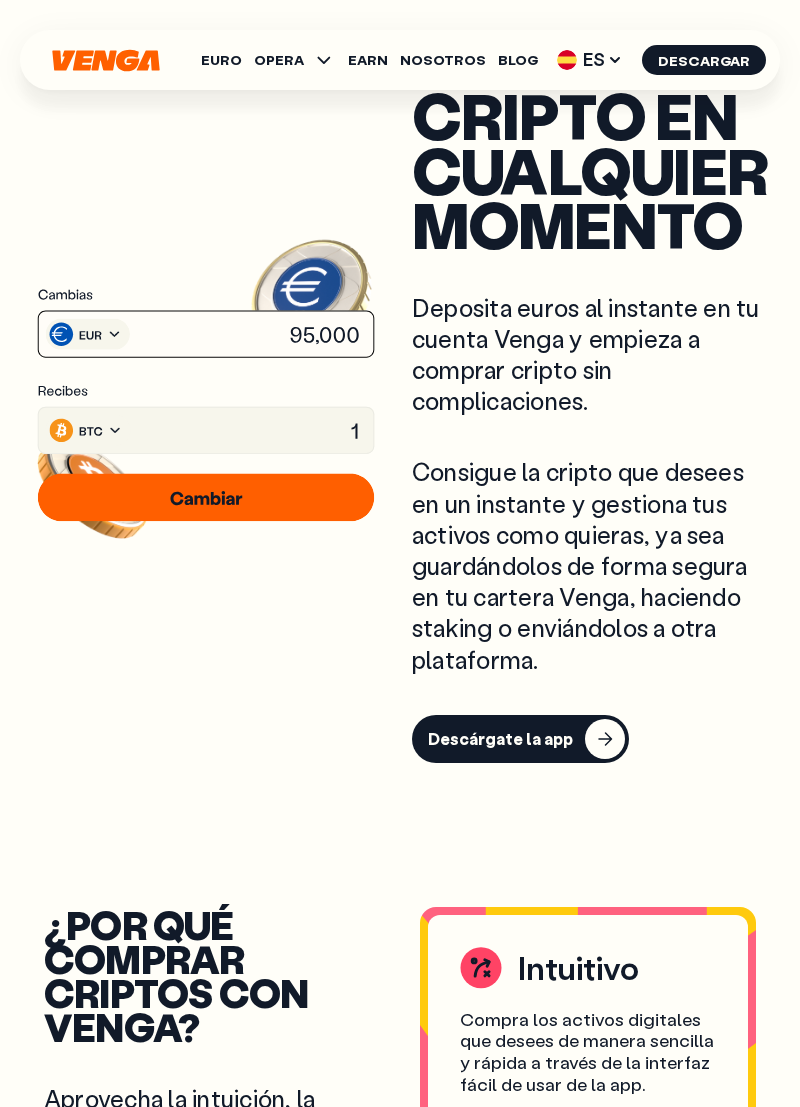 scroll, scrollTop: 1153, scrollLeft: 0, axis: vertical 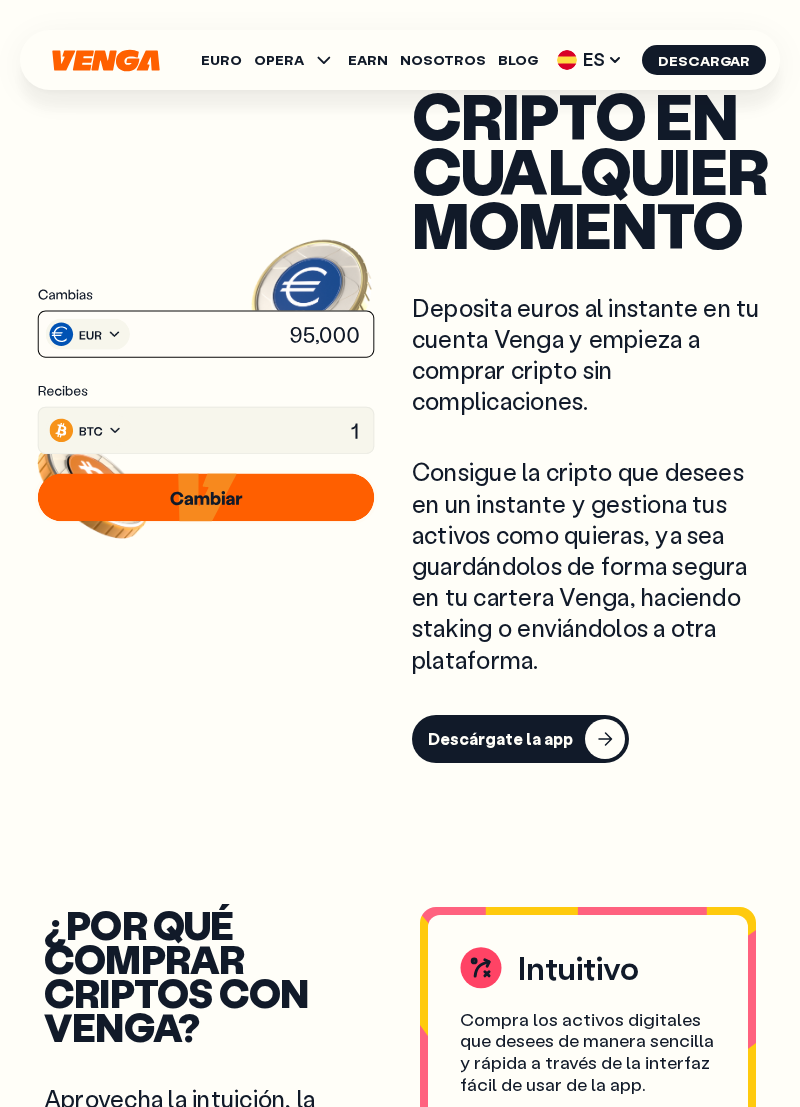 click on "Descárgate la app" at bounding box center [500, 739] 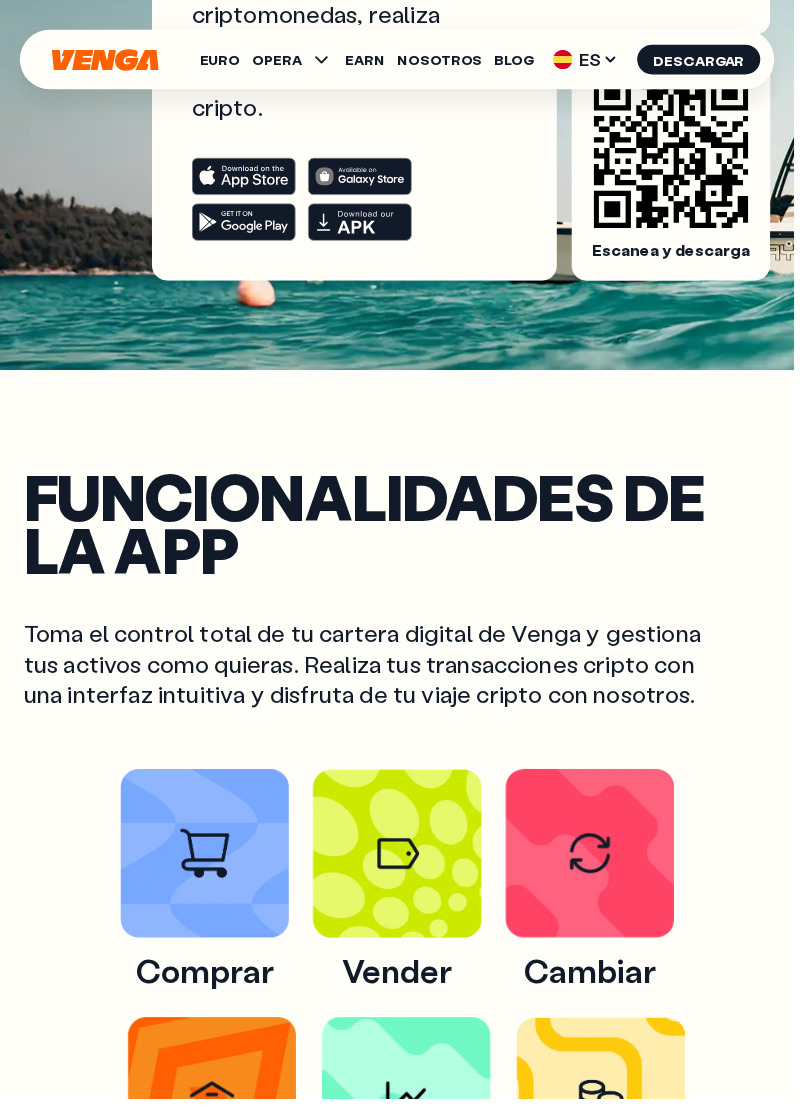scroll, scrollTop: 440, scrollLeft: 0, axis: vertical 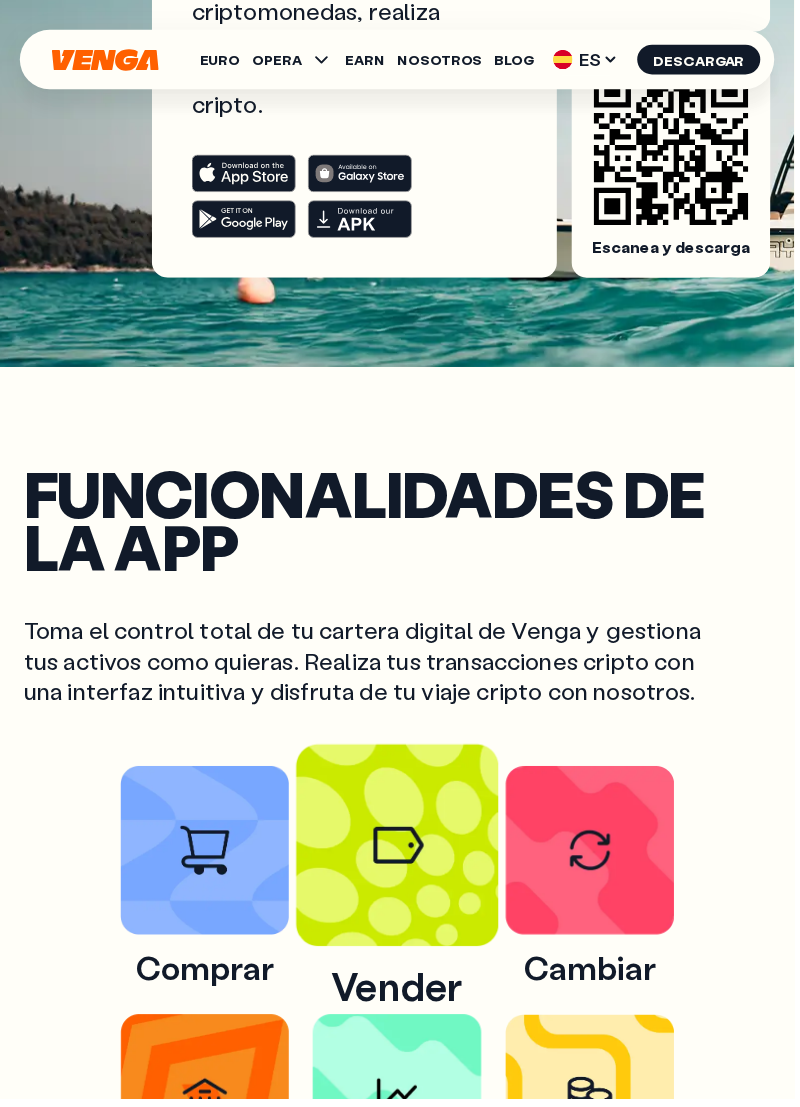 click at bounding box center [400, 852] 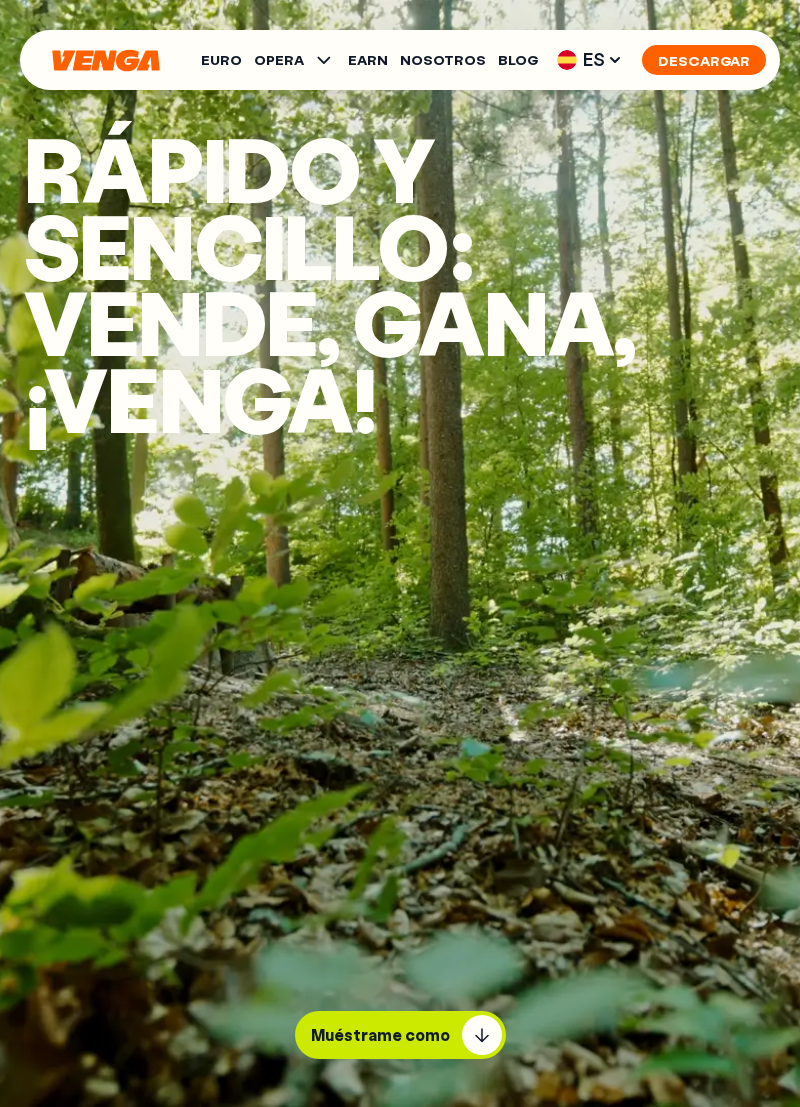 click on "Descargar" at bounding box center (704, 60) 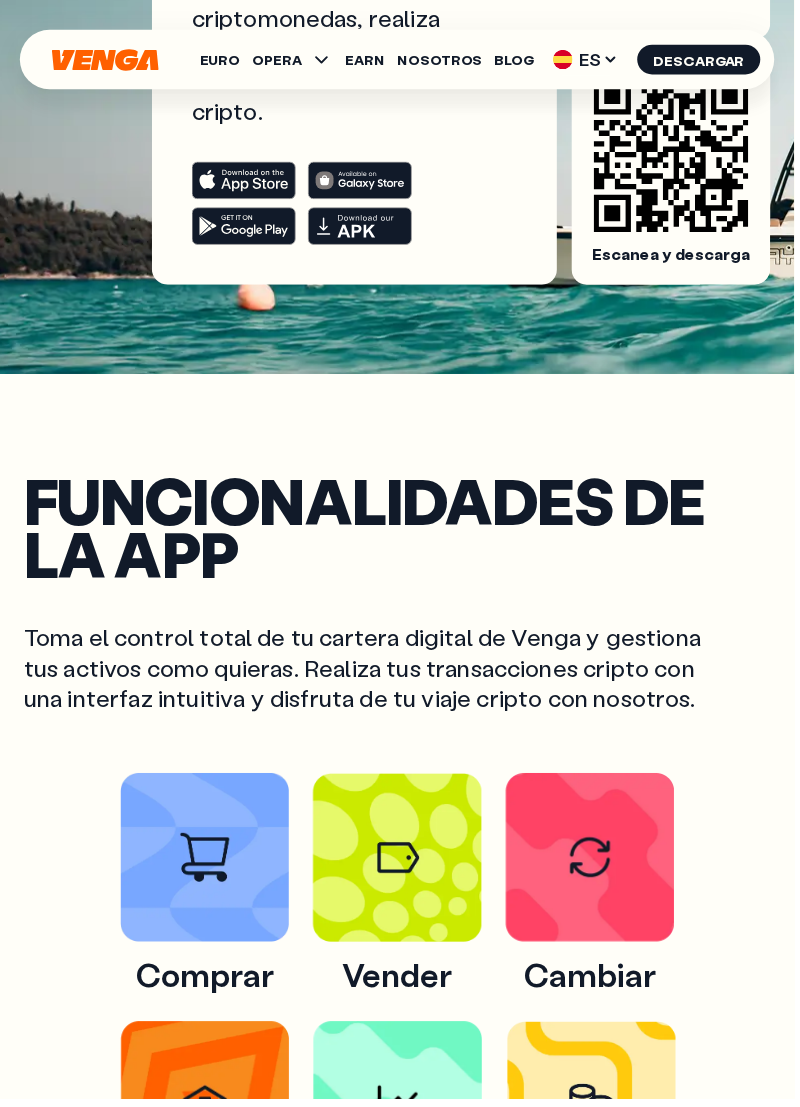 scroll, scrollTop: 434, scrollLeft: 0, axis: vertical 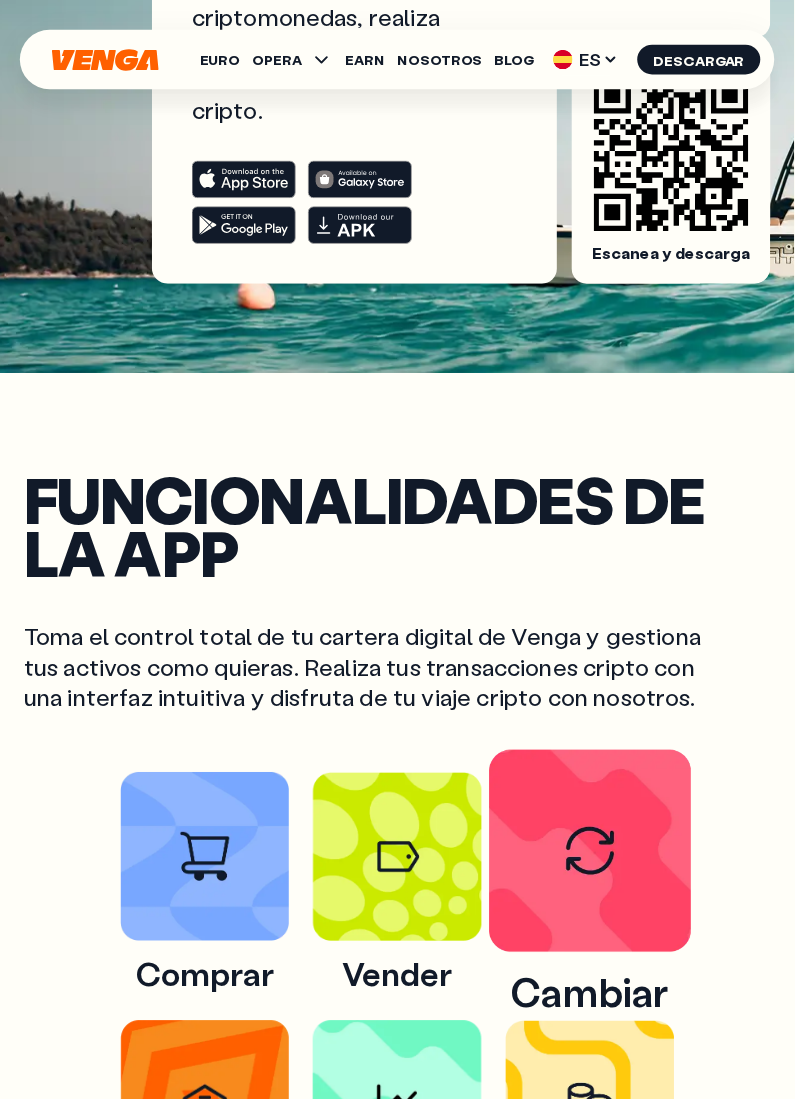 click at bounding box center [594, 858] 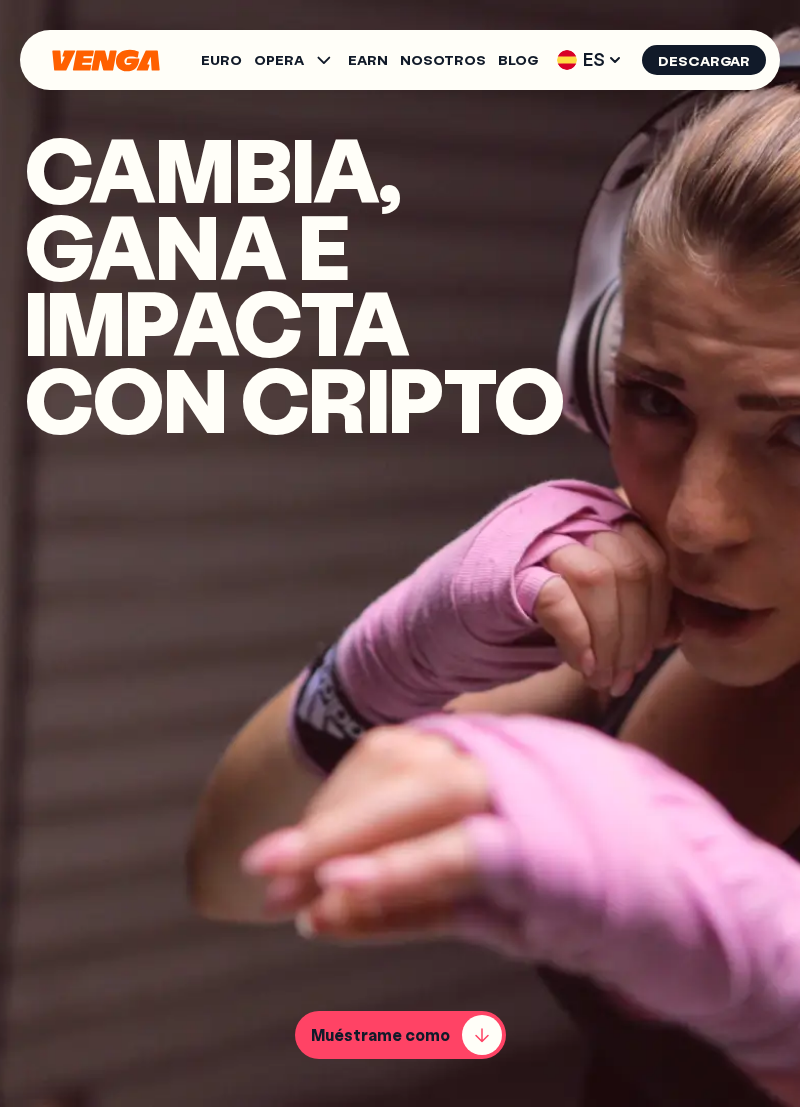 click on "Muéstrame como" at bounding box center [380, 1035] 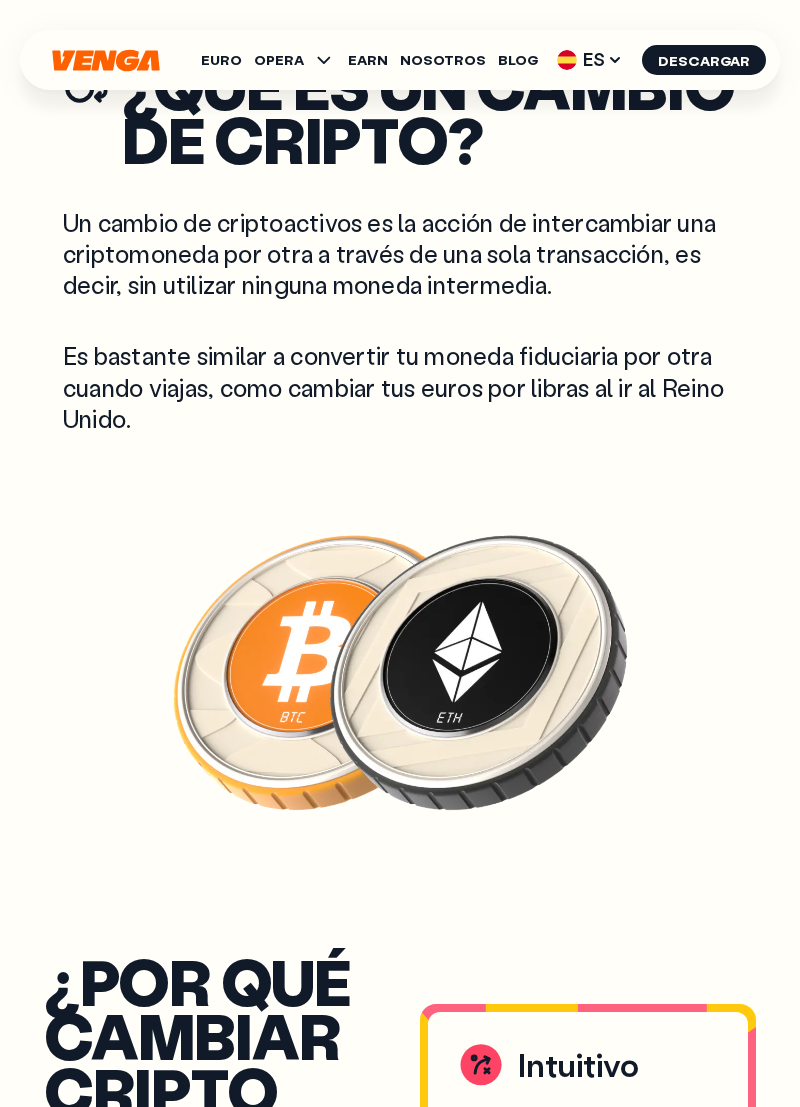 scroll, scrollTop: 1153, scrollLeft: 0, axis: vertical 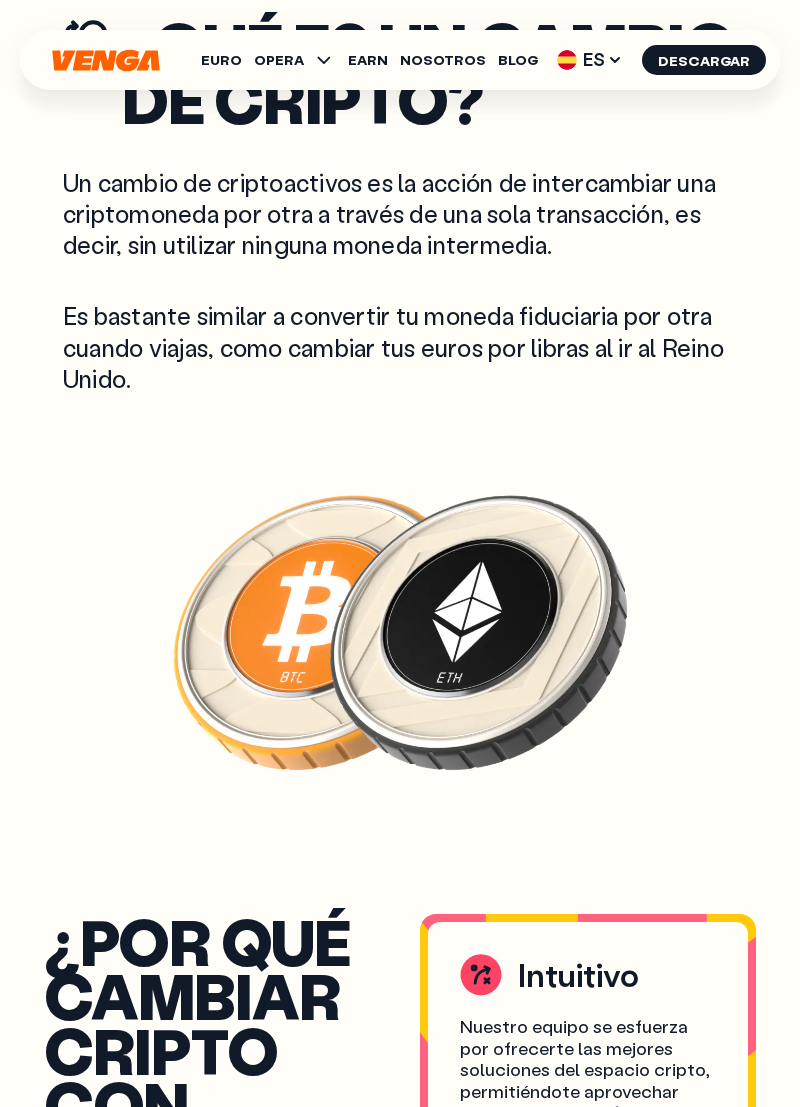 click on "Nuestro equipo se esfuerza por ofrecerte las mejores soluciones del espacio cripto, permitiéndote aprovechar algunas de las tarifas más bajas del mercado." at bounding box center [588, 1081] 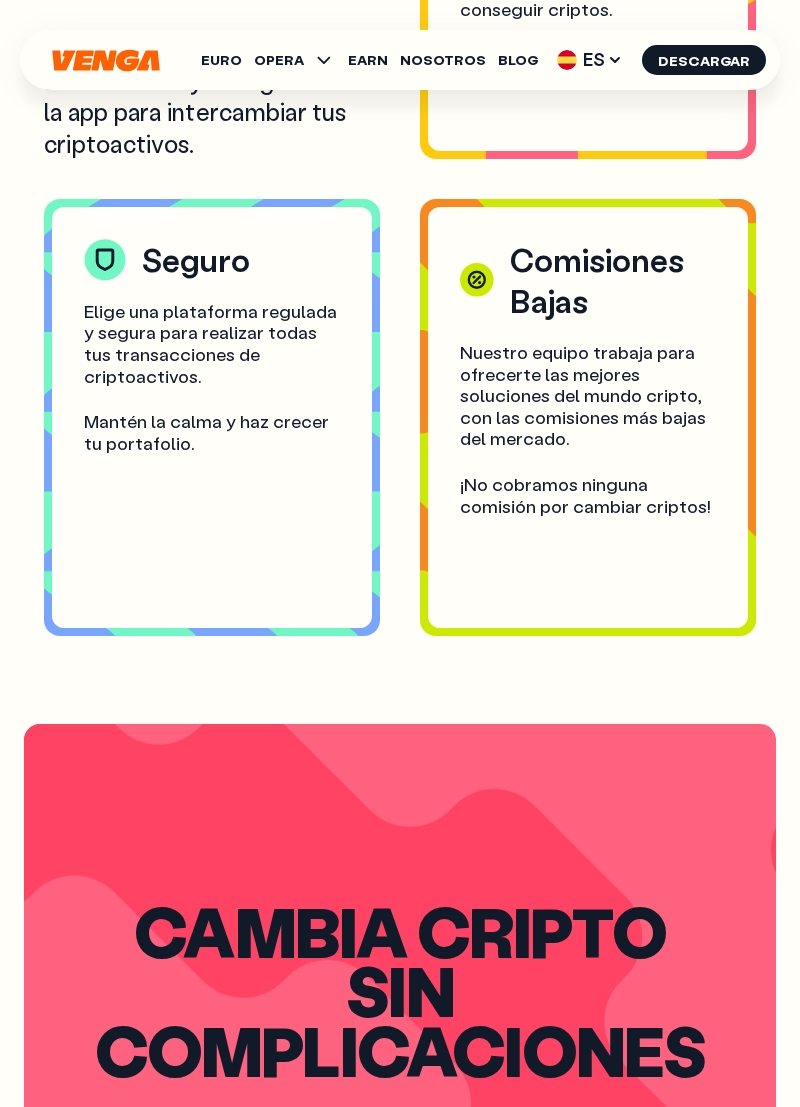 scroll, scrollTop: 2340, scrollLeft: 0, axis: vertical 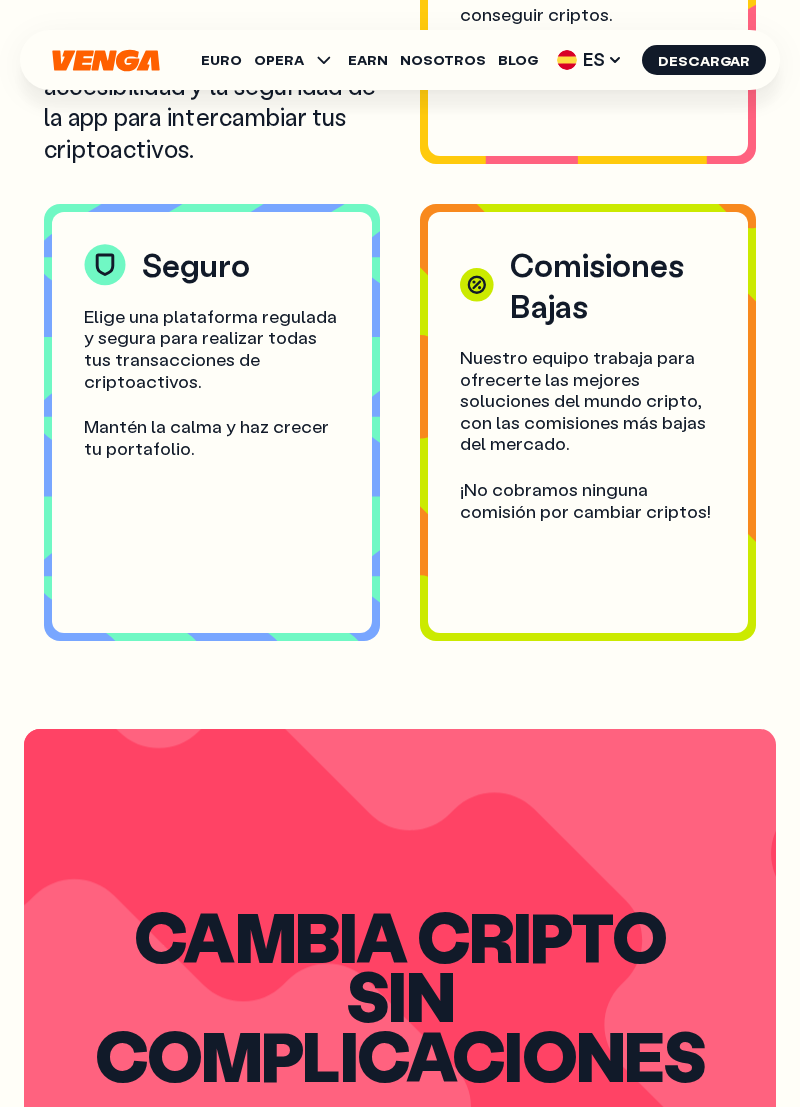 click on "Nuestro equipo trabaja para ofrecerte las mejores soluciones del mundo cripto, con las comisiones más bajas del mercado." at bounding box center (588, 401) 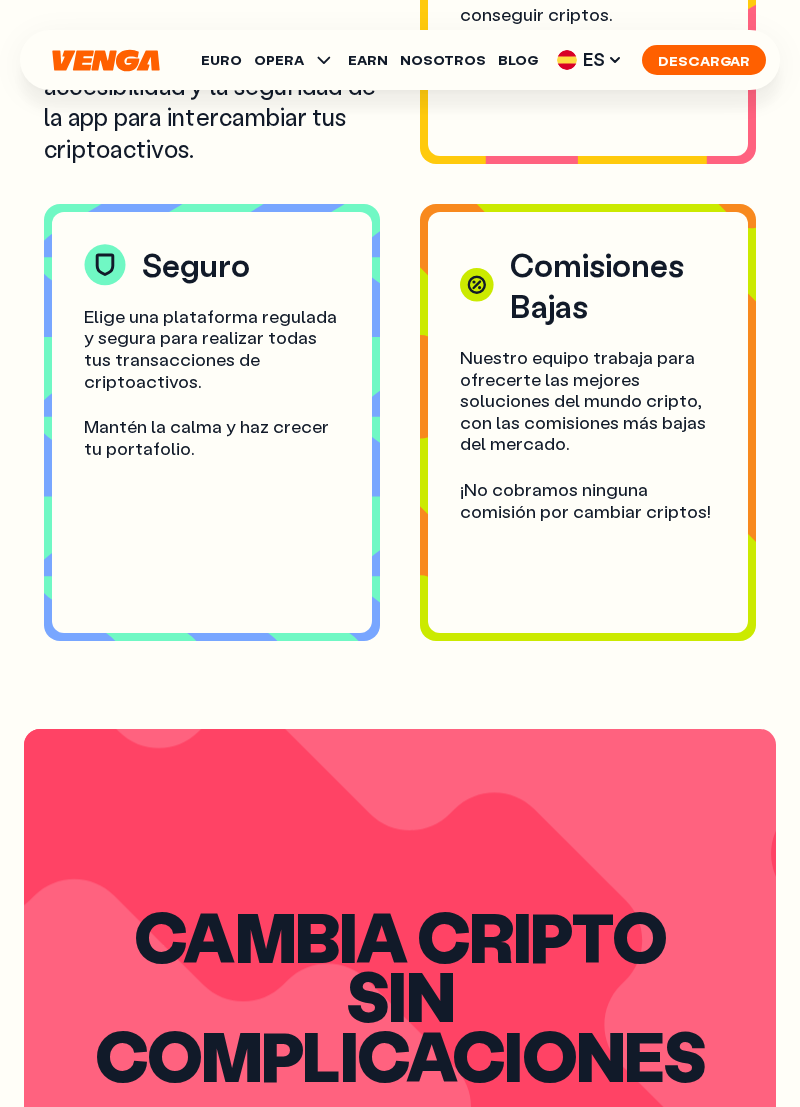 click on "Descargar" at bounding box center (704, 60) 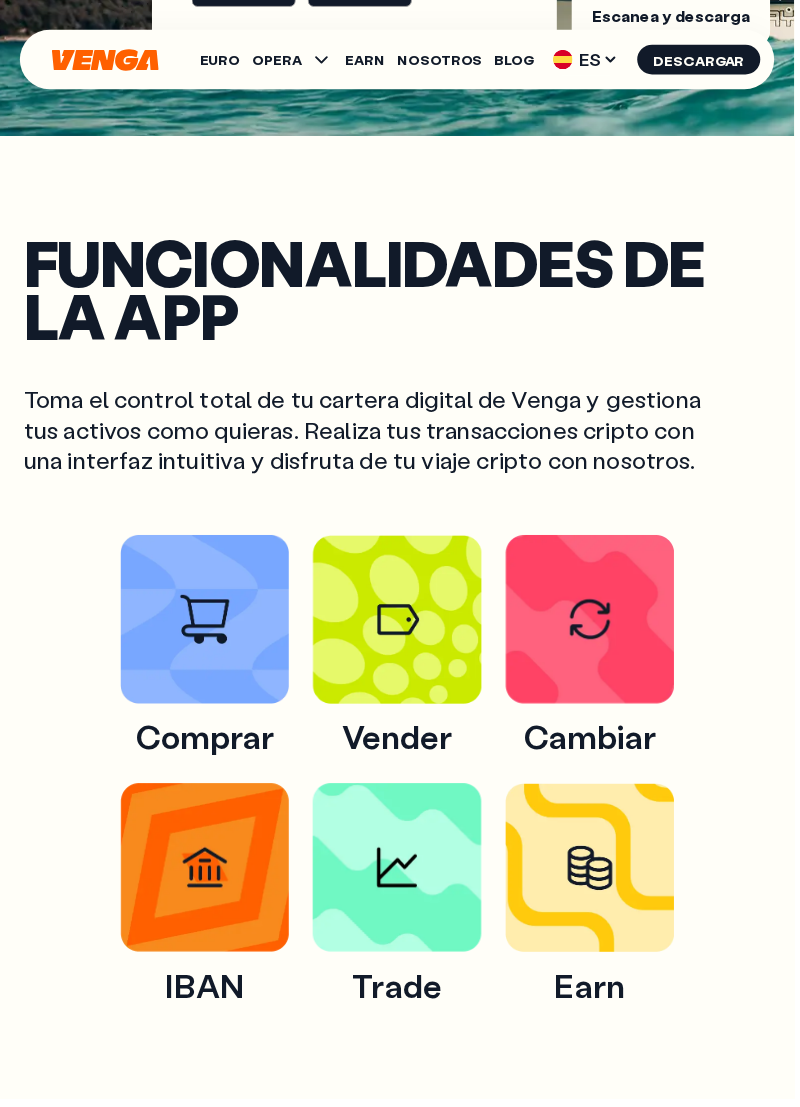 scroll, scrollTop: 679, scrollLeft: 0, axis: vertical 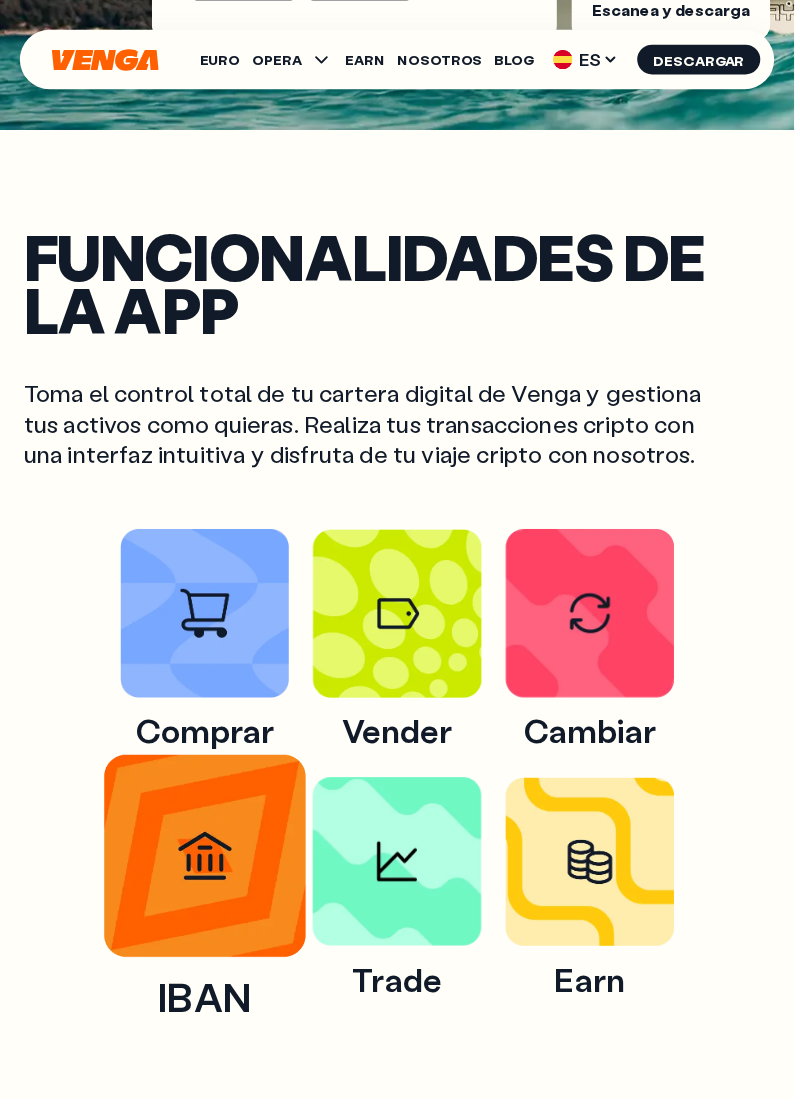 click at bounding box center [206, 862] 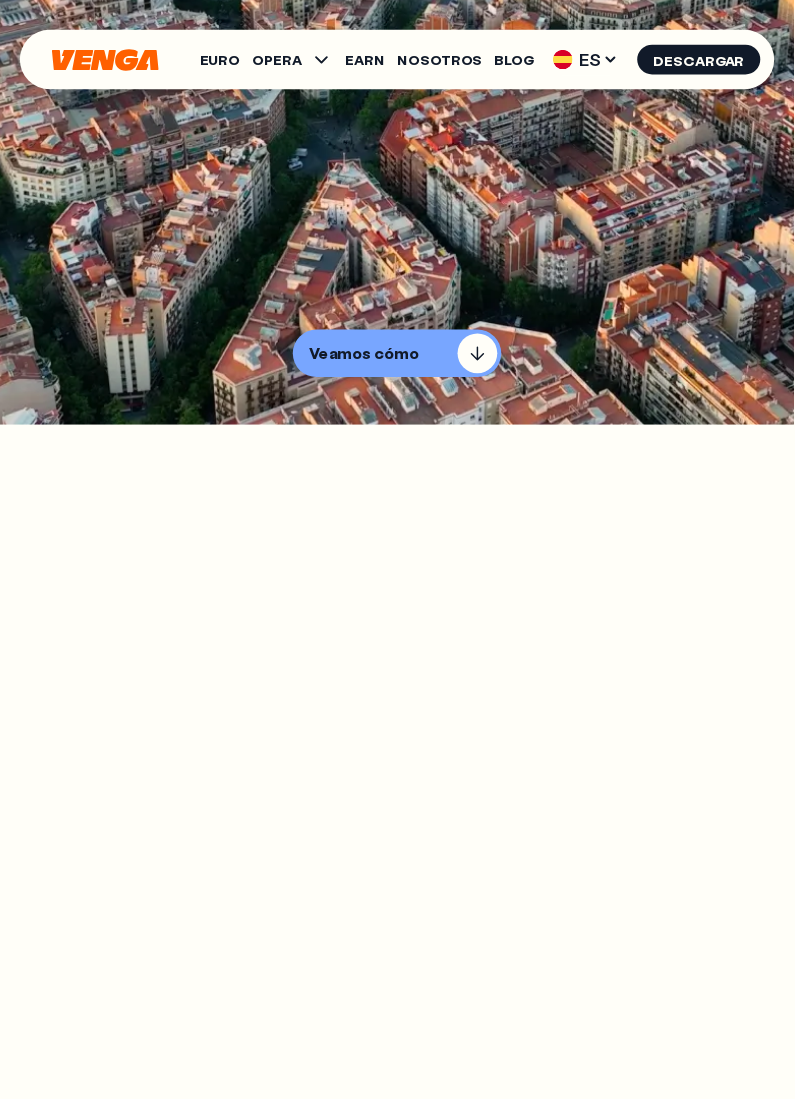 scroll, scrollTop: 0, scrollLeft: 0, axis: both 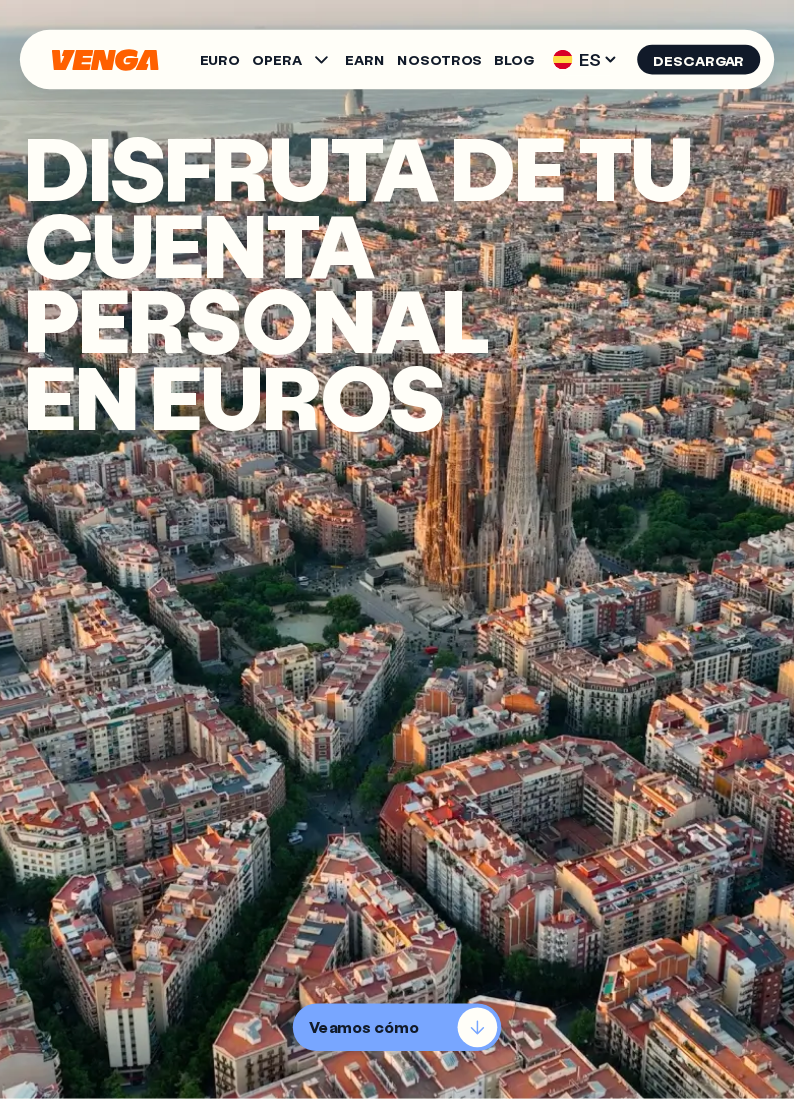 click on "Veamos cómo" at bounding box center (400, 1035) 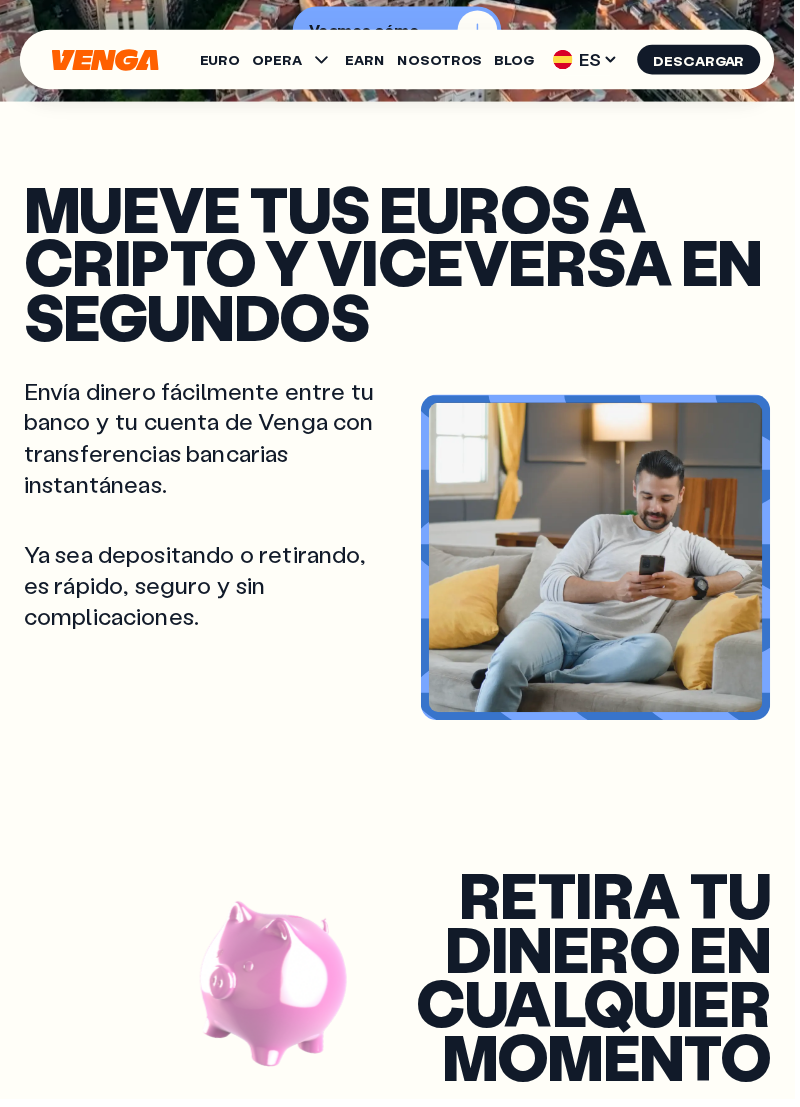 scroll, scrollTop: 1153, scrollLeft: 0, axis: vertical 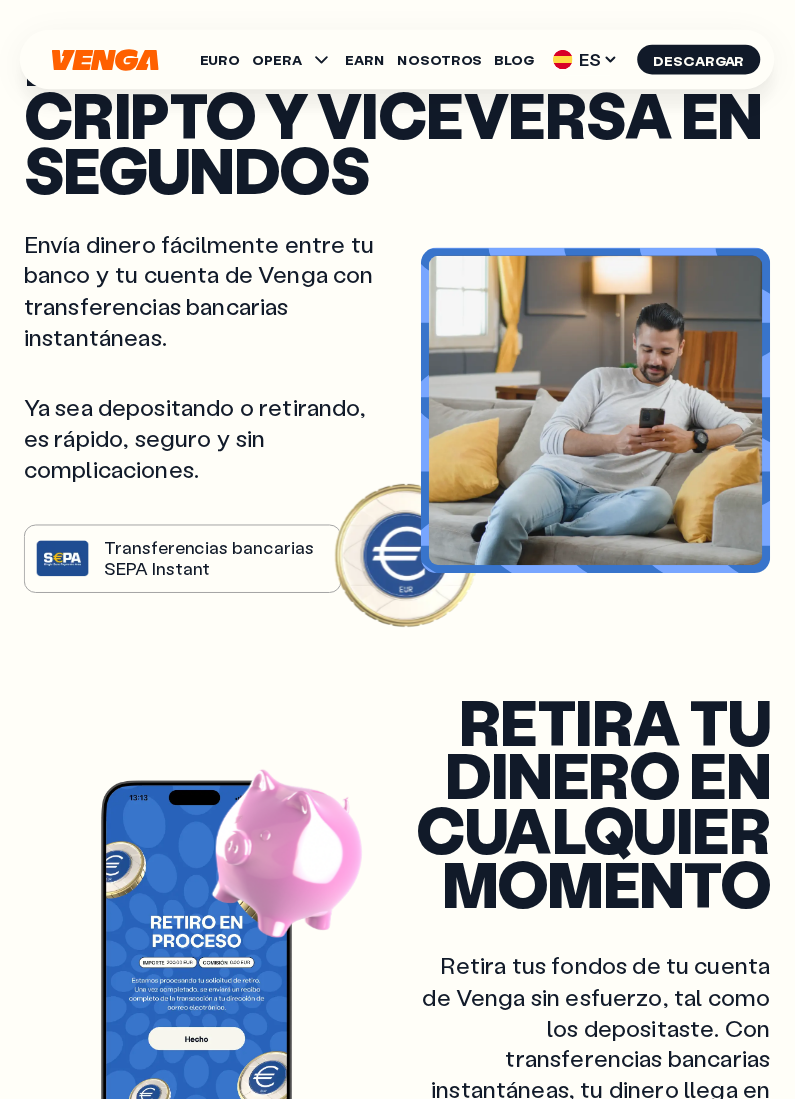 click on "Envía dinero fácilmente entre tu banco y tu cuenta de Venga con transferencias bancarias instantáneas. Ya sea depositando o retirando, es rápido, seguro y sin complicaciones. Transferencias bancarias SEPA Instant" at bounding box center (212, 413) 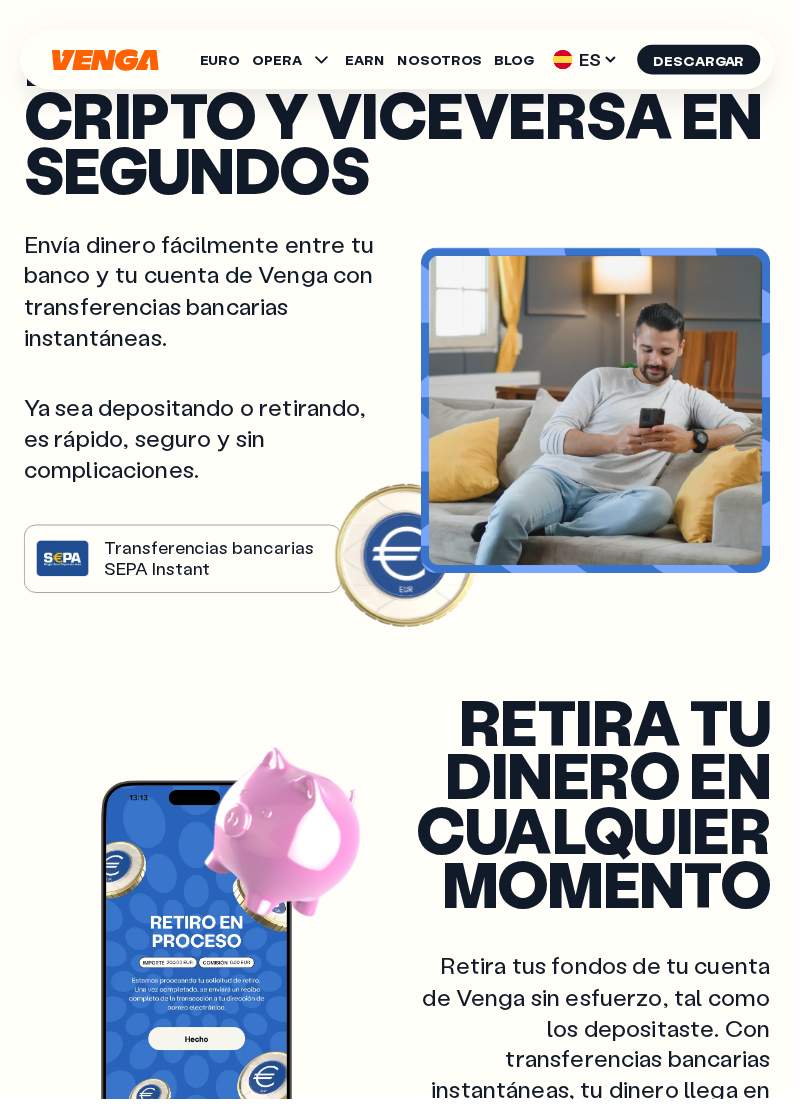 click on "Envía dinero fácilmente entre tu banco y tu cuenta de Venga con transferencias bancarias instantáneas. Ya sea depositando o retirando, es rápido, seguro y sin complicaciones. Transferencias bancarias SEPA Instant" at bounding box center (212, 413) 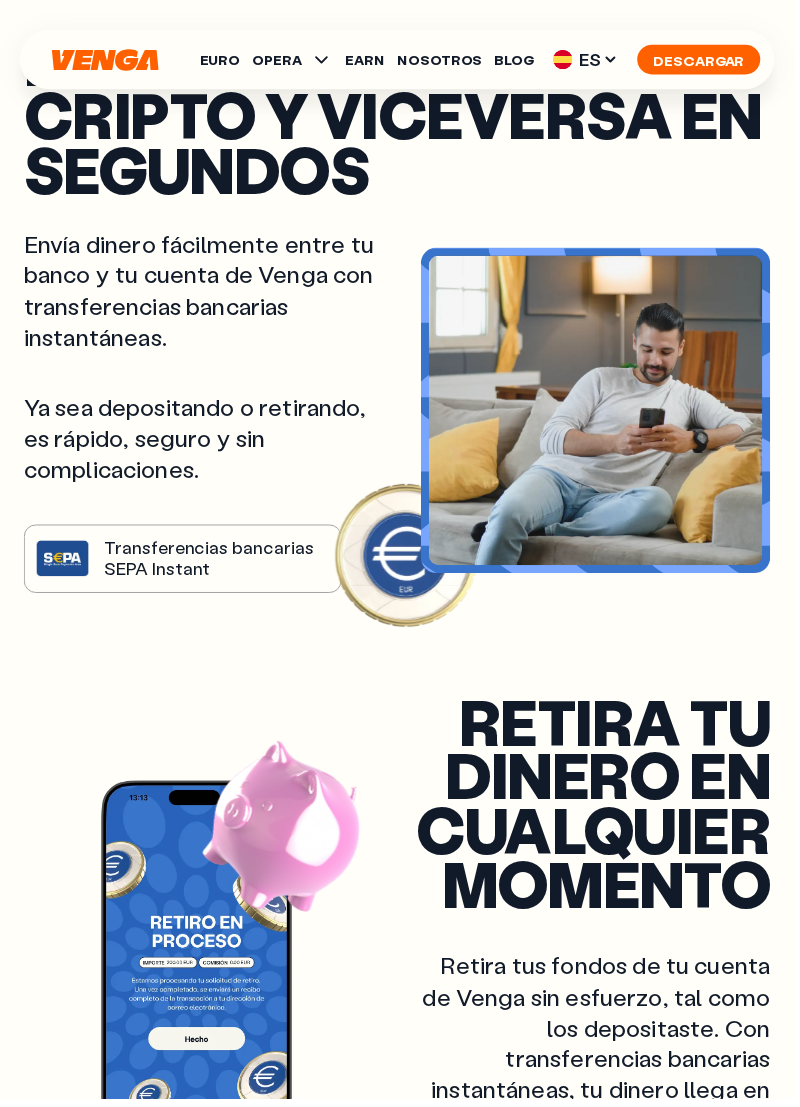 click on "Descargar" at bounding box center (704, 60) 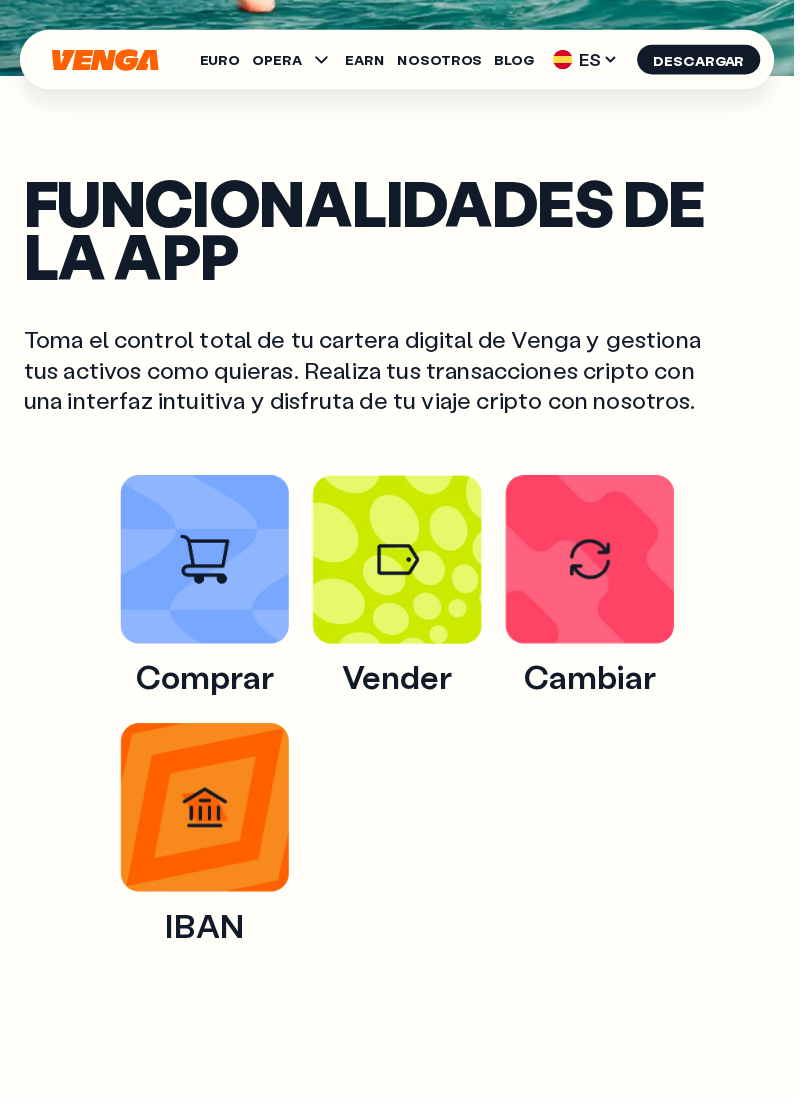 scroll, scrollTop: 732, scrollLeft: 0, axis: vertical 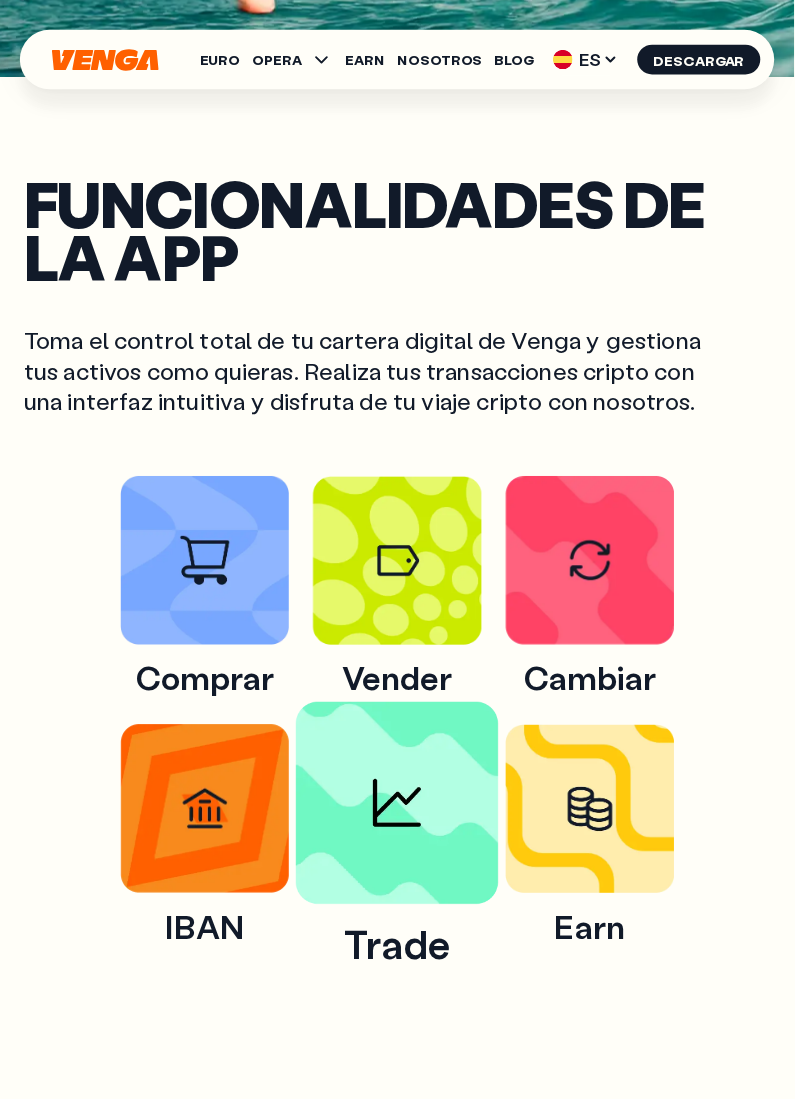 click at bounding box center (400, 809) 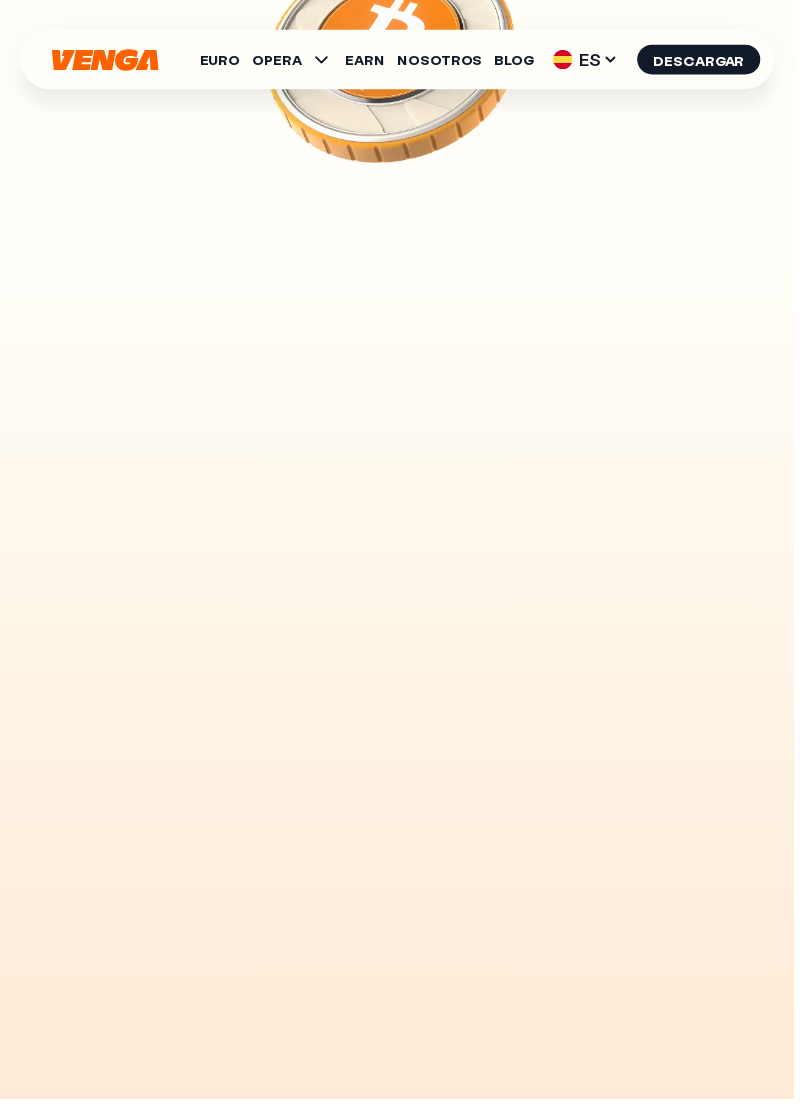 scroll, scrollTop: 0, scrollLeft: 0, axis: both 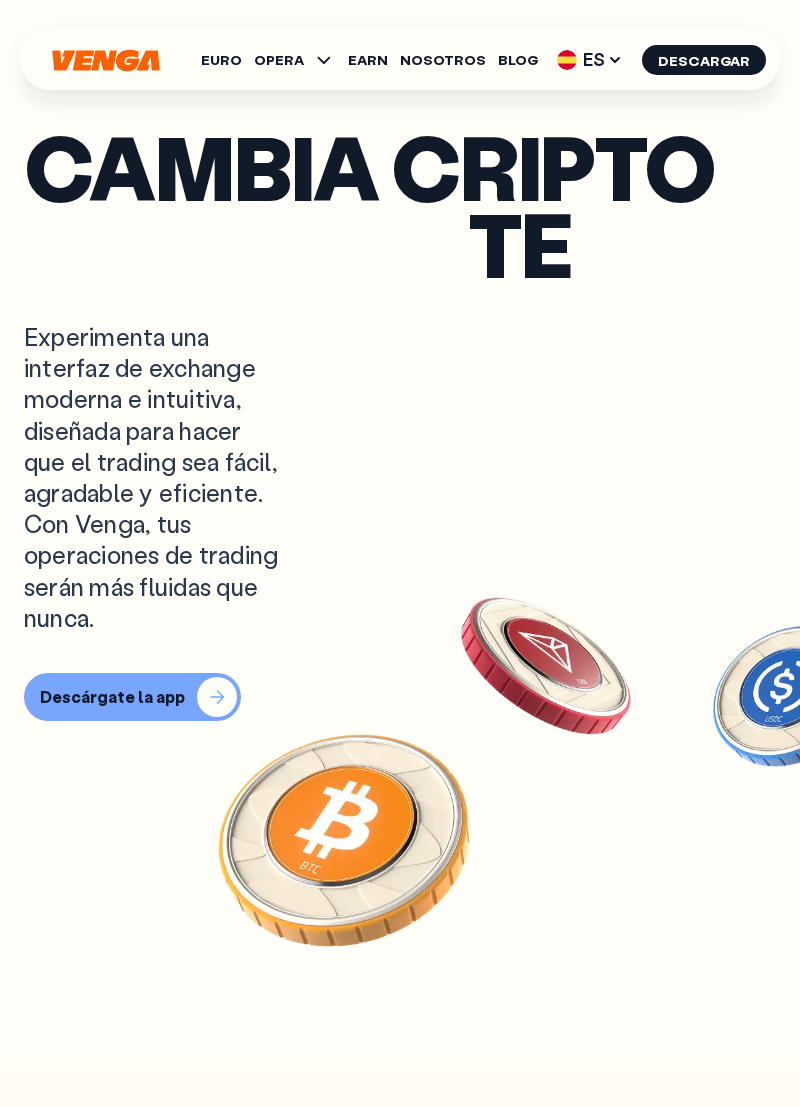 click on "Descárgate la app" at bounding box center [112, 697] 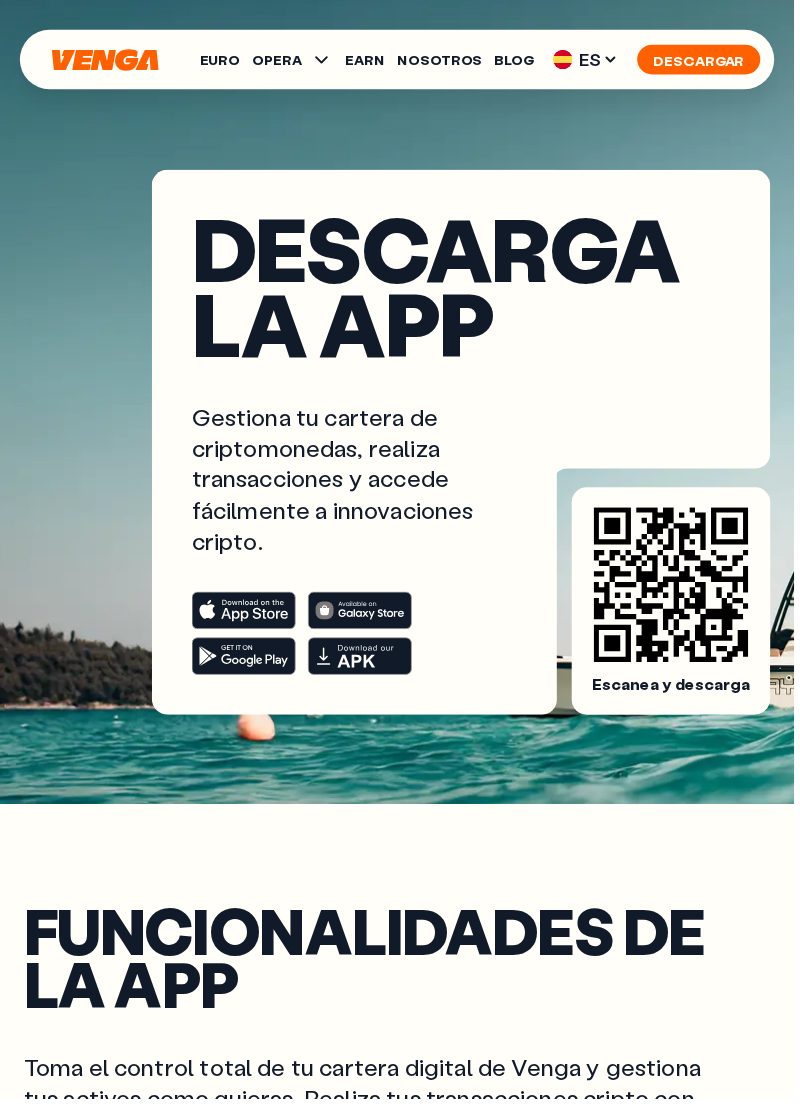 click on "Descargar" at bounding box center [704, 60] 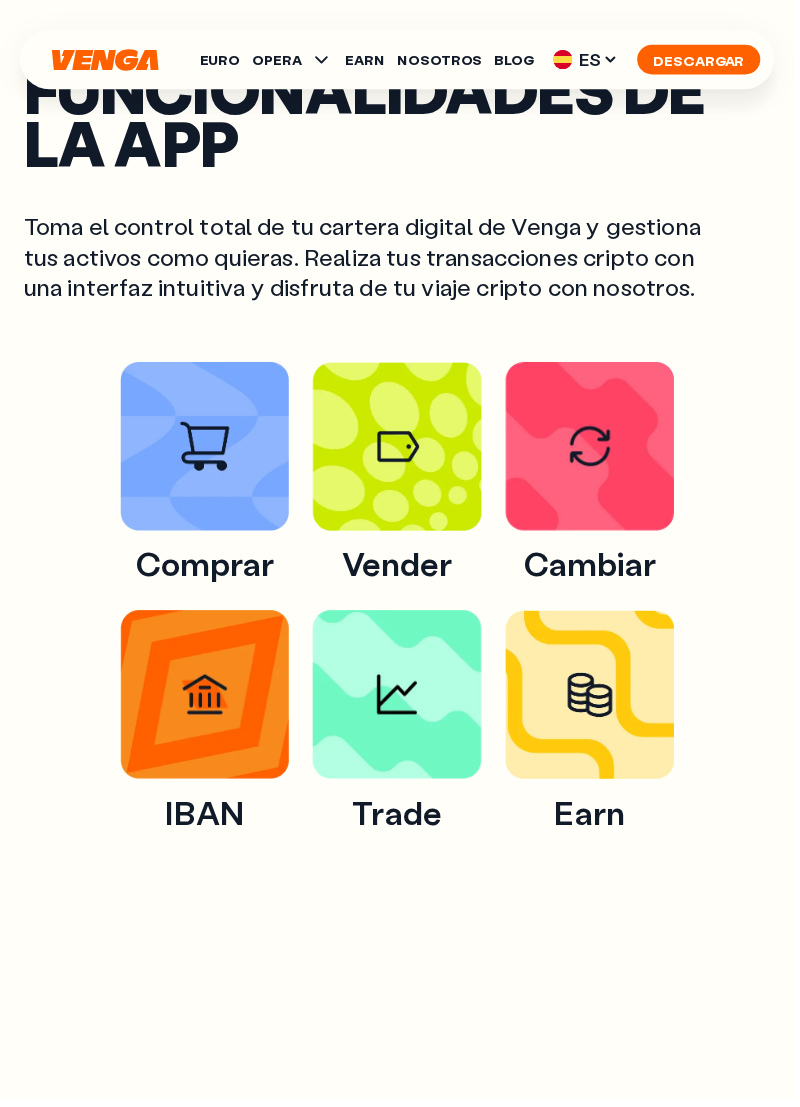 scroll, scrollTop: 852, scrollLeft: 0, axis: vertical 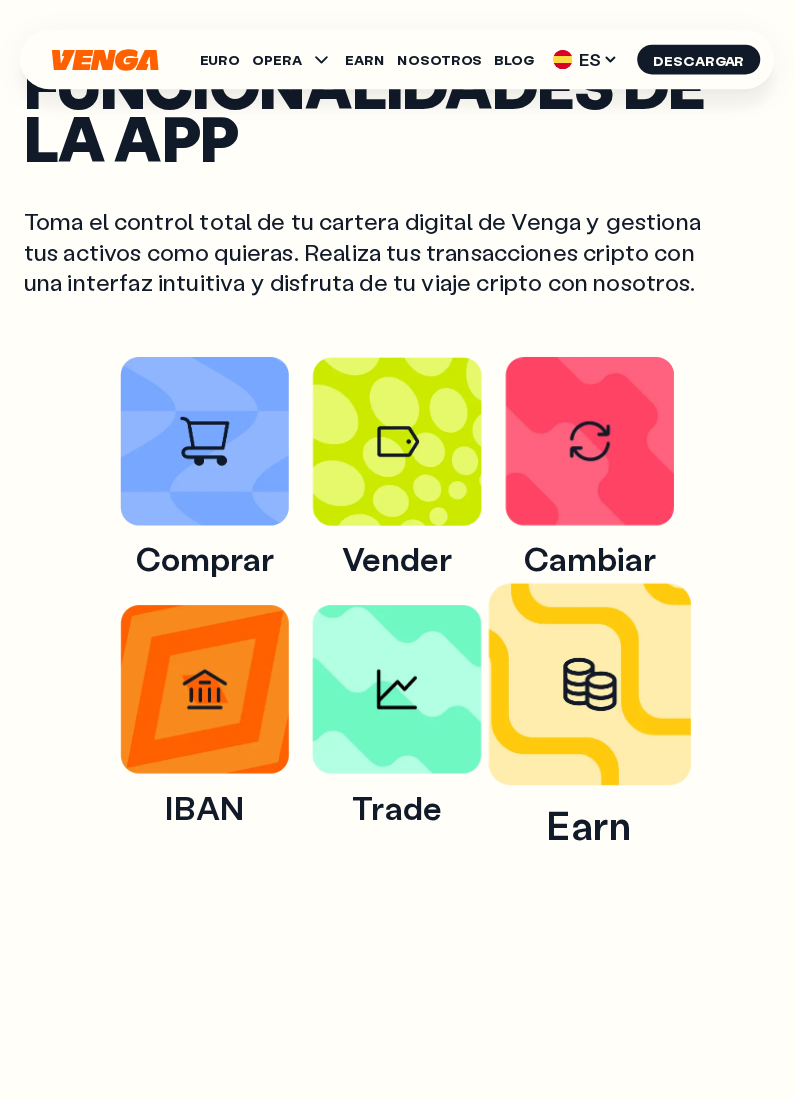 click at bounding box center (594, 689) 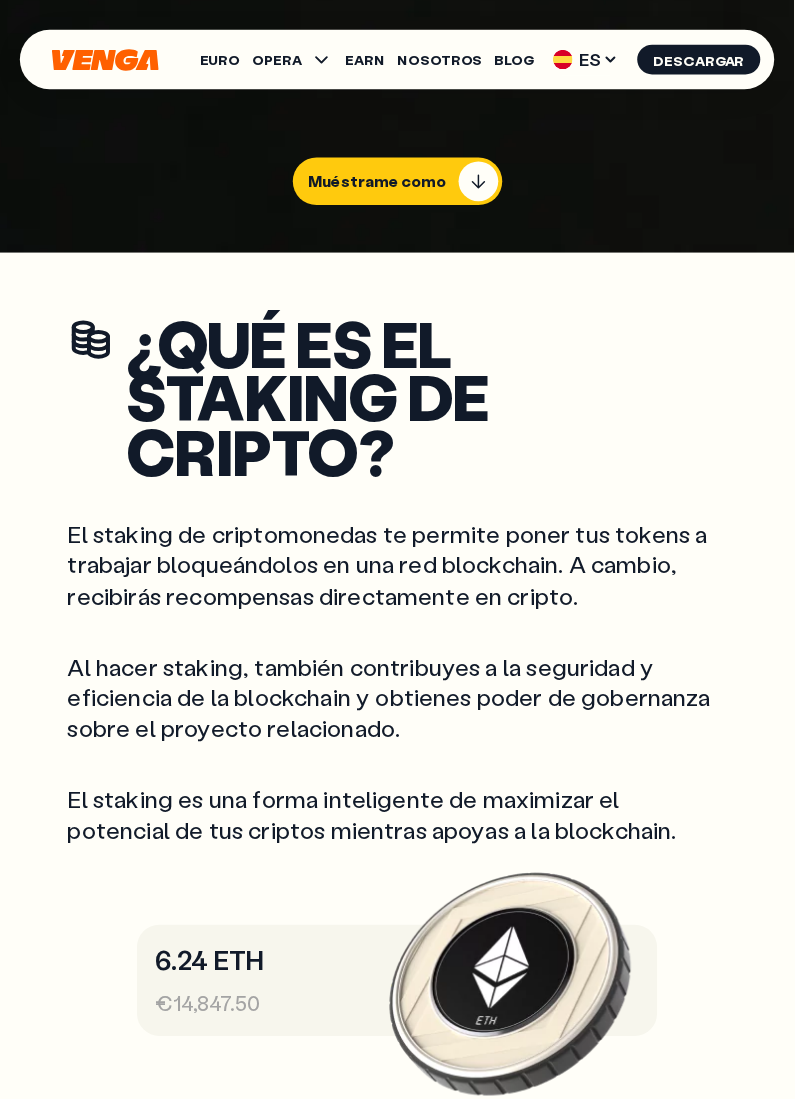 scroll, scrollTop: 0, scrollLeft: 0, axis: both 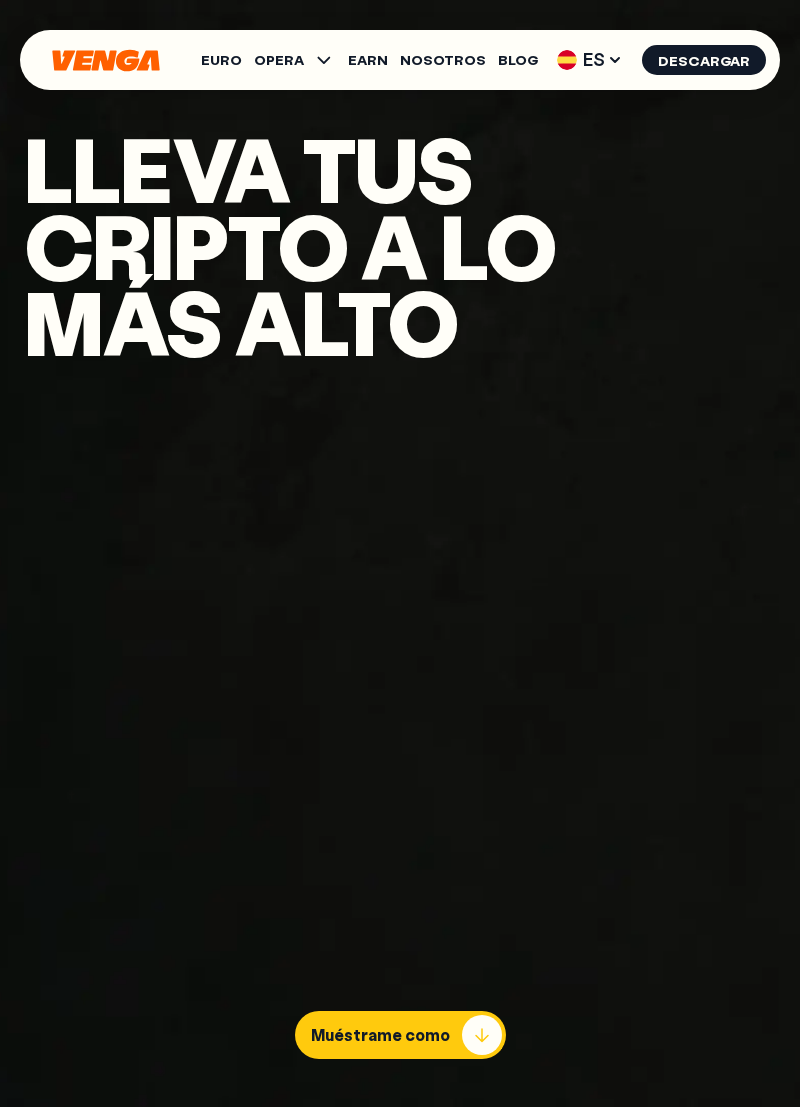 click on "Muéstrame como" at bounding box center [380, 1035] 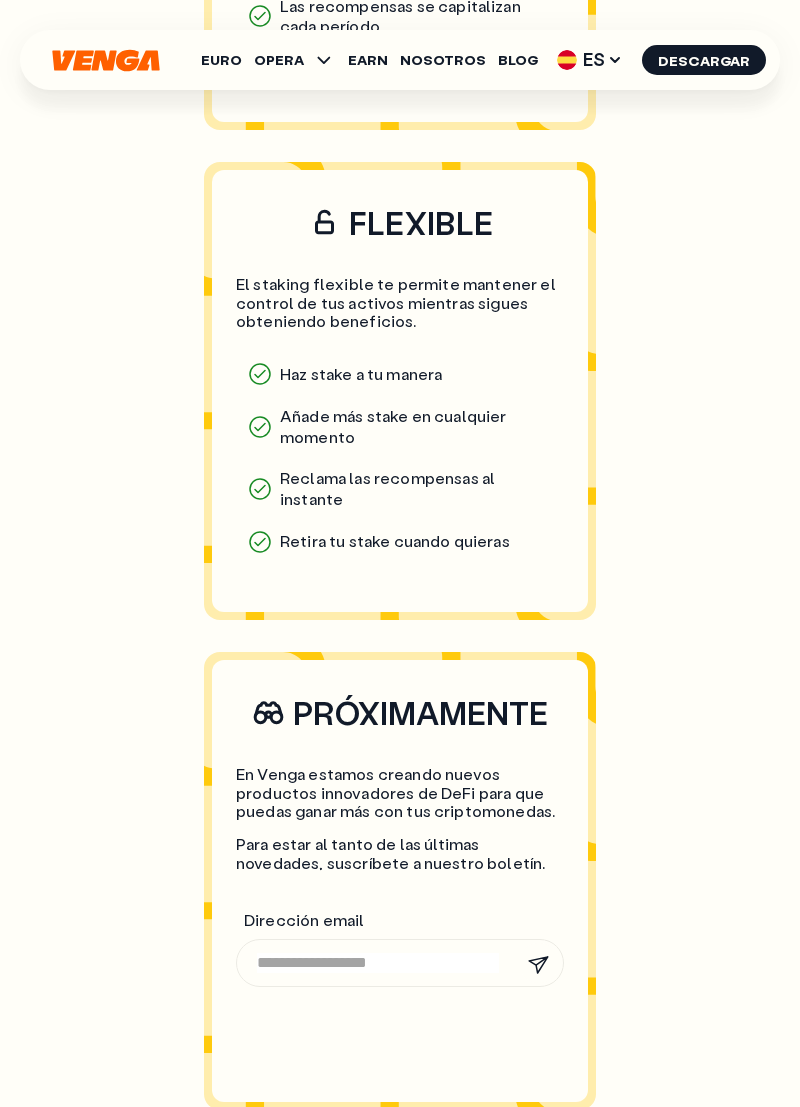 scroll, scrollTop: 2872, scrollLeft: 0, axis: vertical 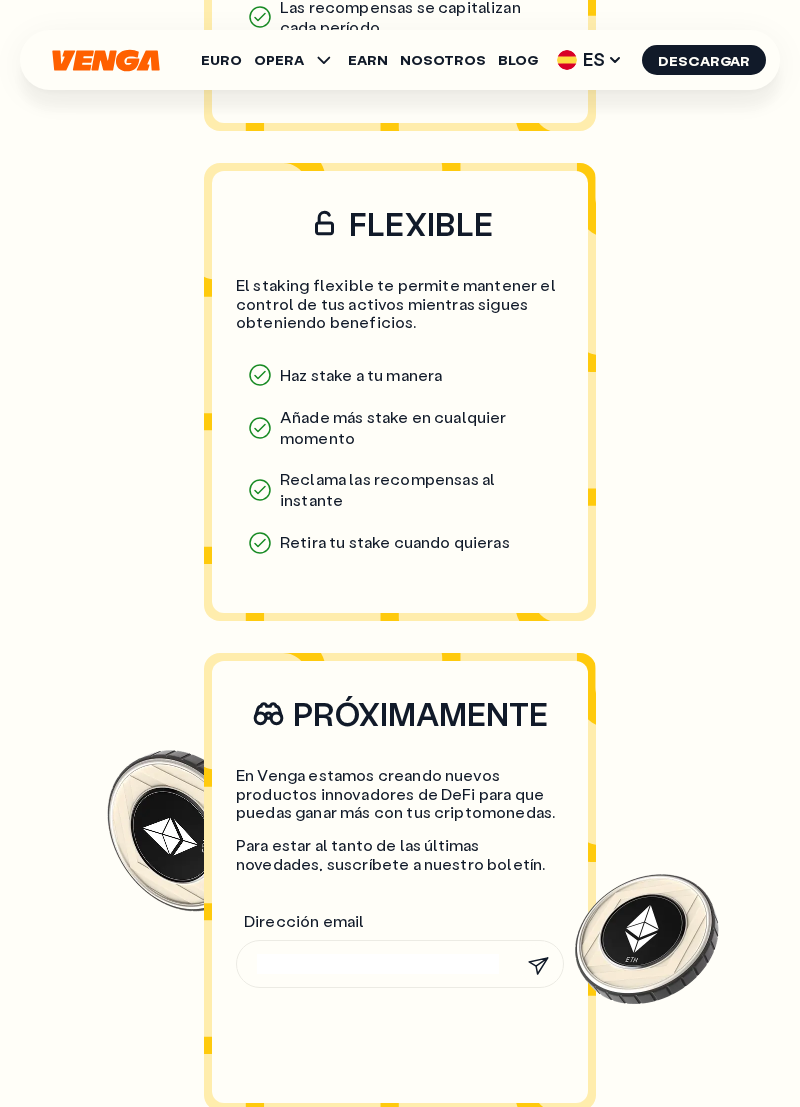 click at bounding box center [378, 964] 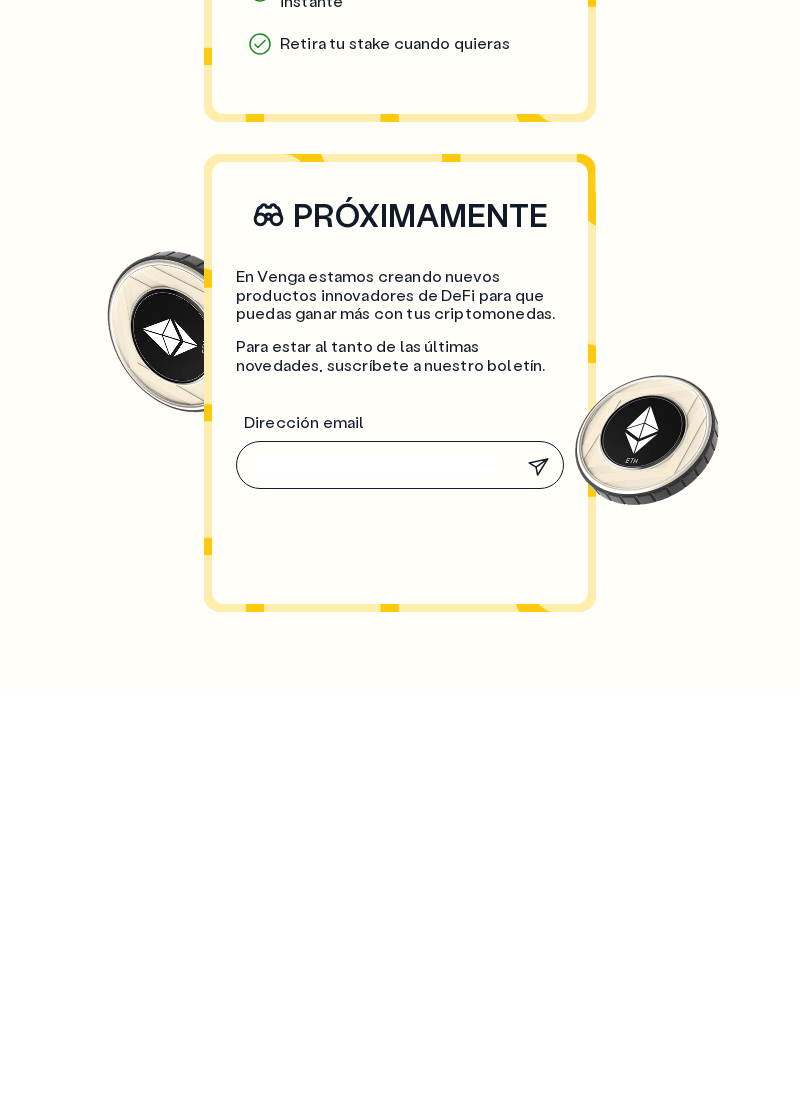 scroll, scrollTop: 3020, scrollLeft: 0, axis: vertical 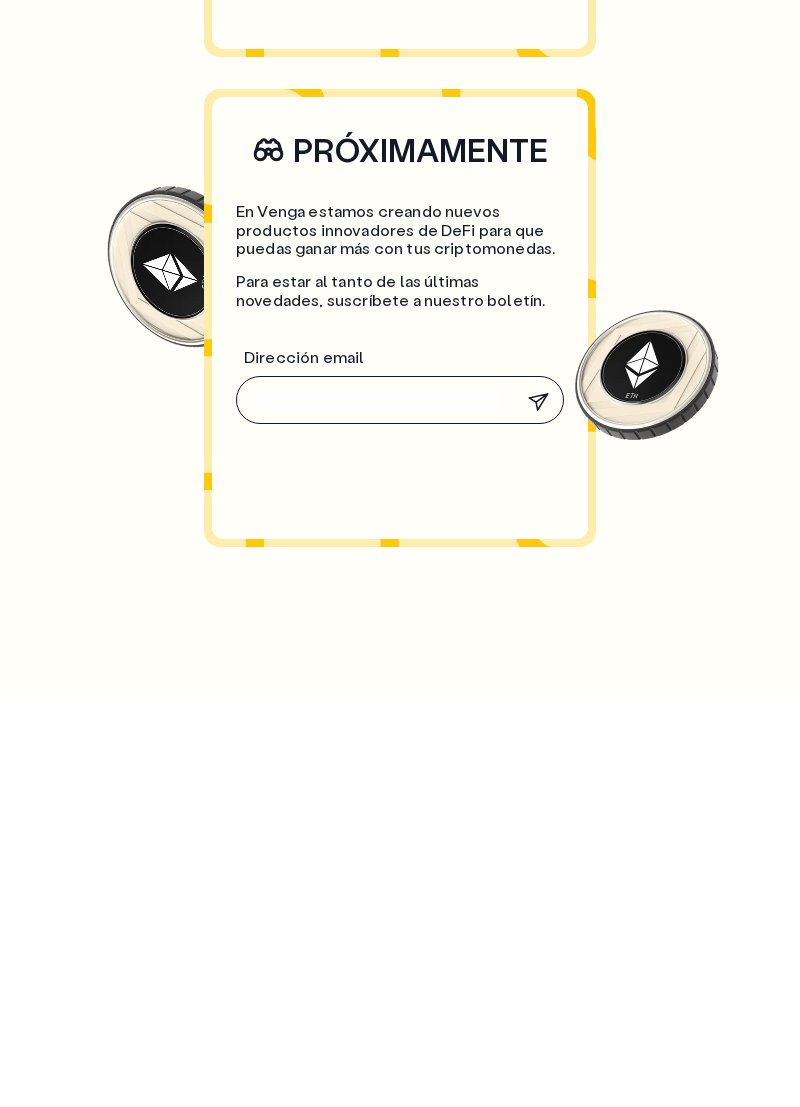 type on "**********" 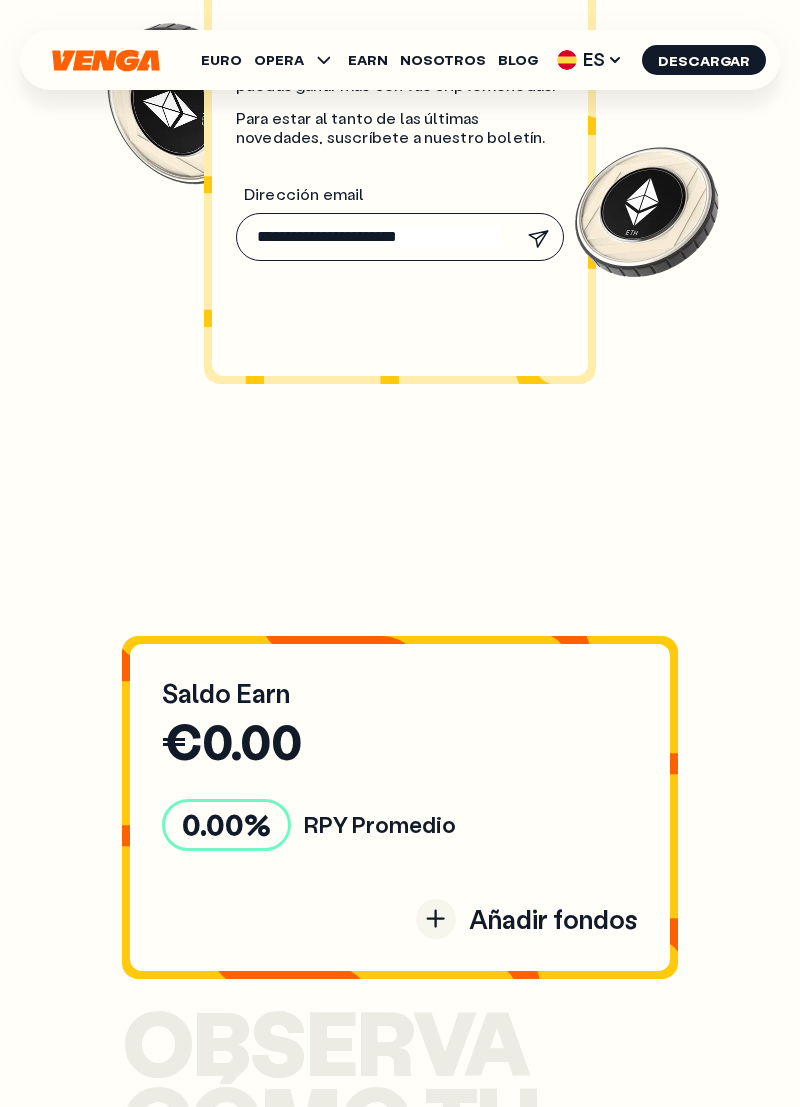 scroll, scrollTop: 3599, scrollLeft: 0, axis: vertical 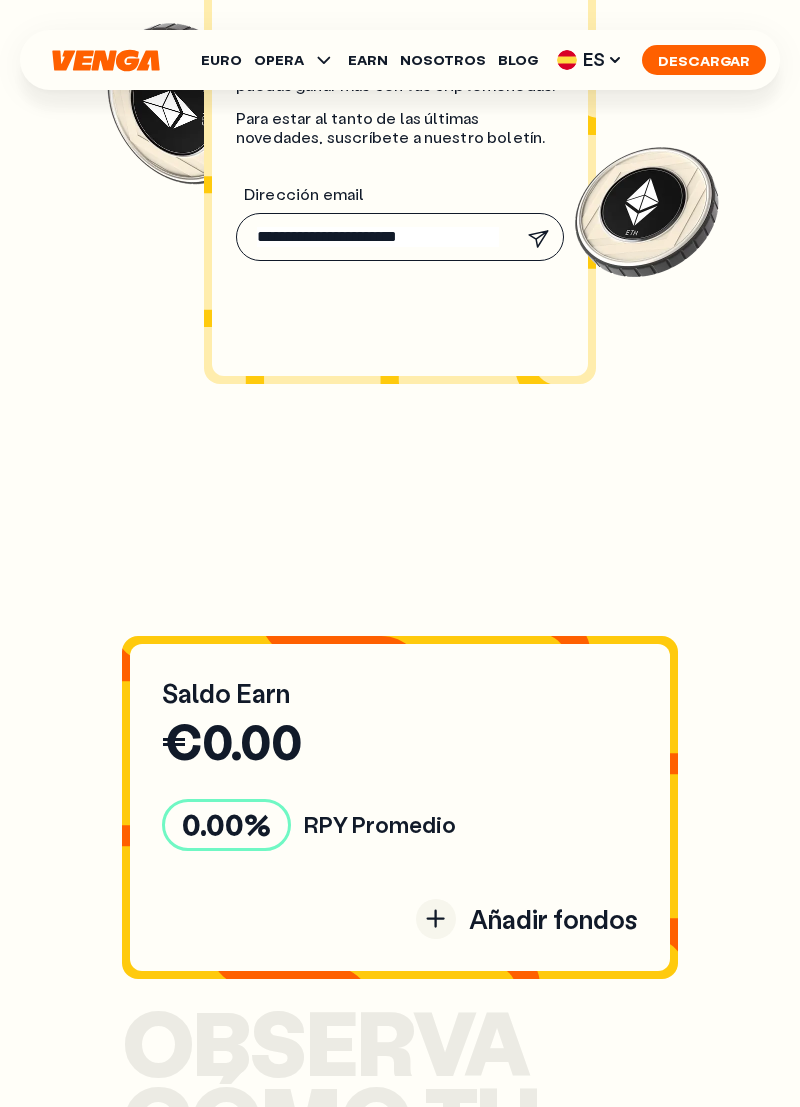 click on "Descargar" at bounding box center [704, 60] 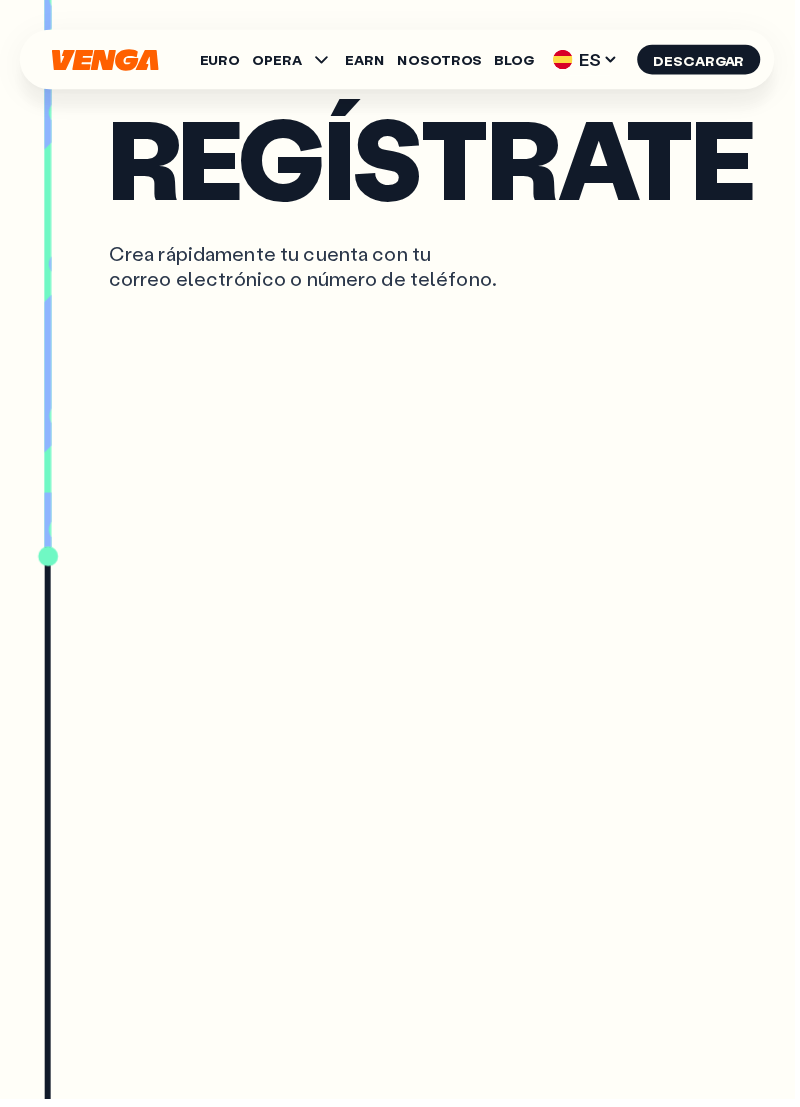 scroll, scrollTop: 3842, scrollLeft: 0, axis: vertical 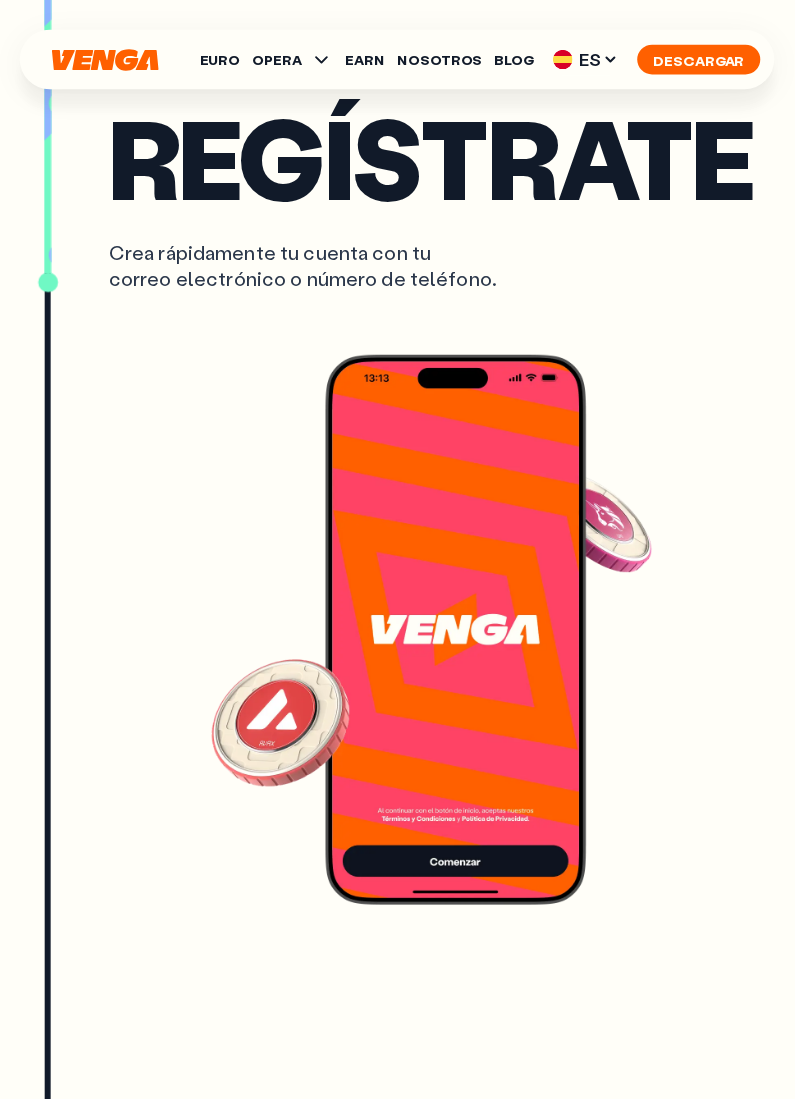 click on "Descargar" at bounding box center (704, 60) 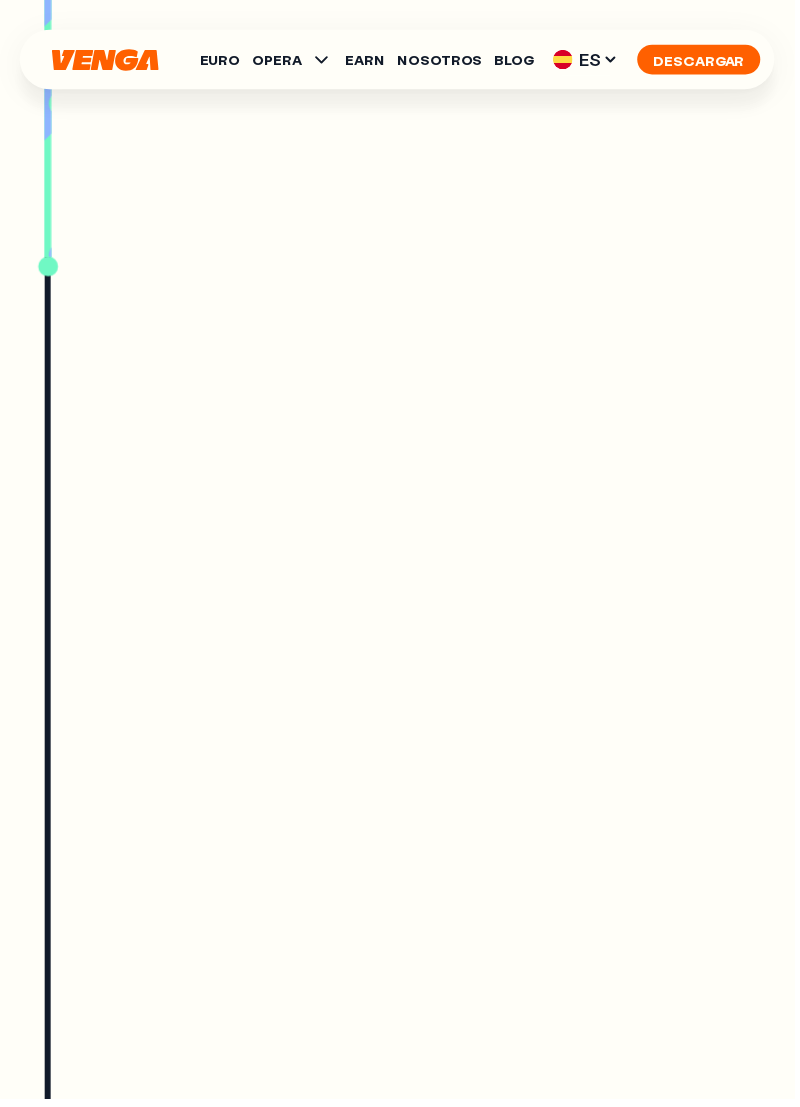 scroll, scrollTop: 0, scrollLeft: 0, axis: both 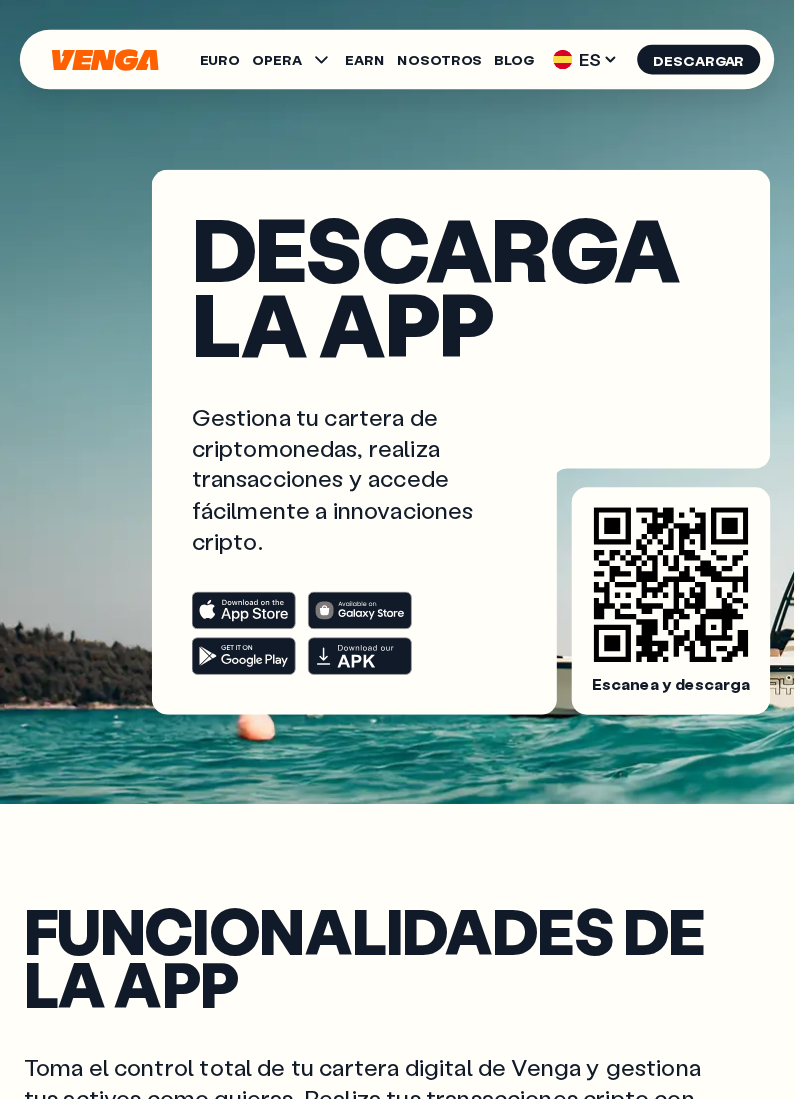 click on "Escanea y descarga" at bounding box center (676, 605) 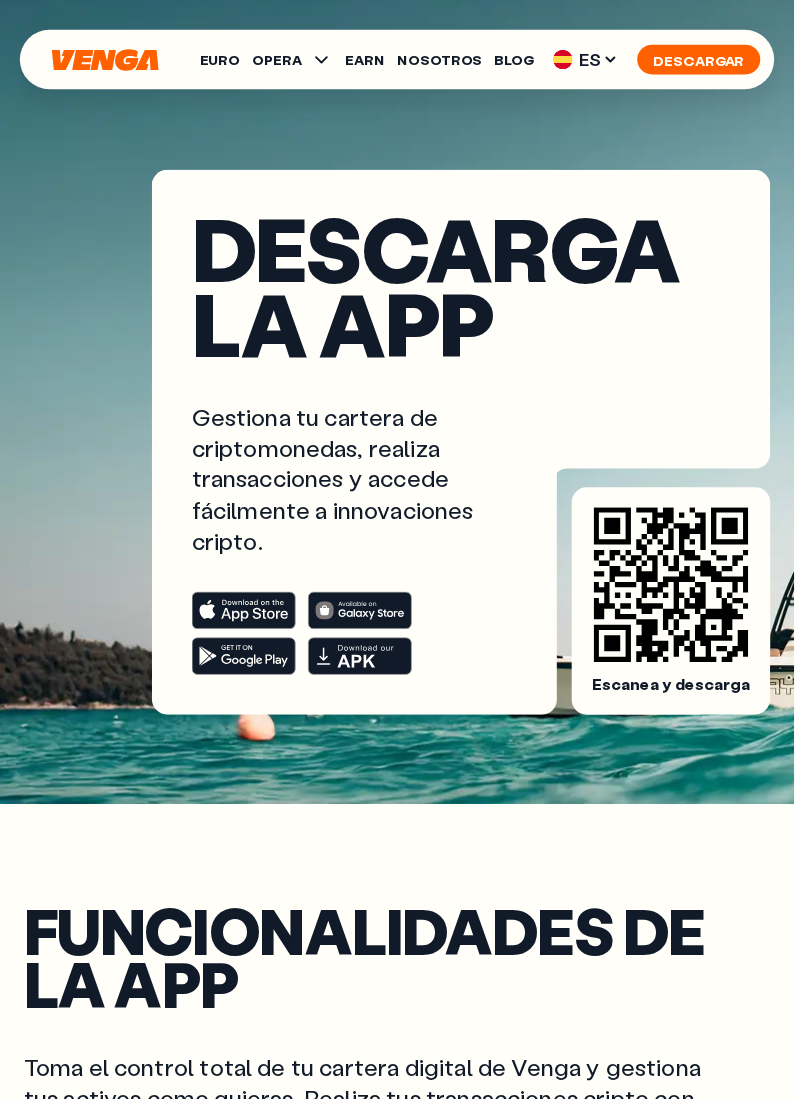 click on "Descargar" at bounding box center (704, 60) 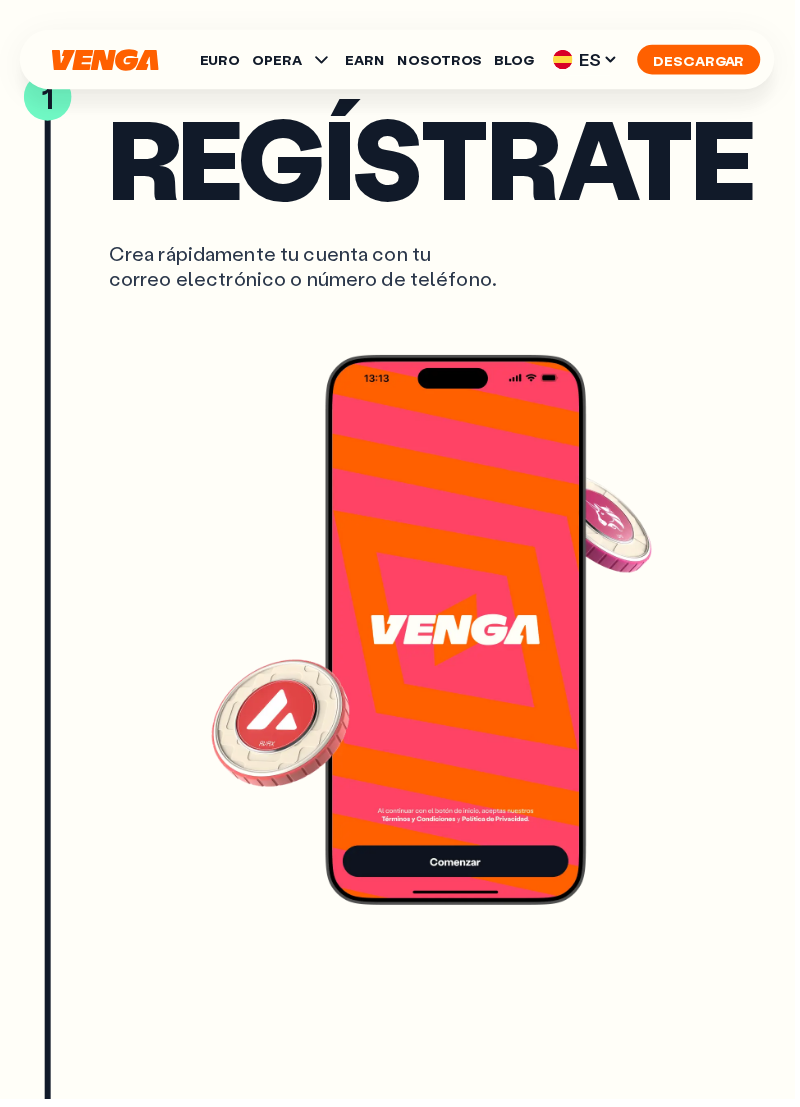 scroll, scrollTop: 3420, scrollLeft: 0, axis: vertical 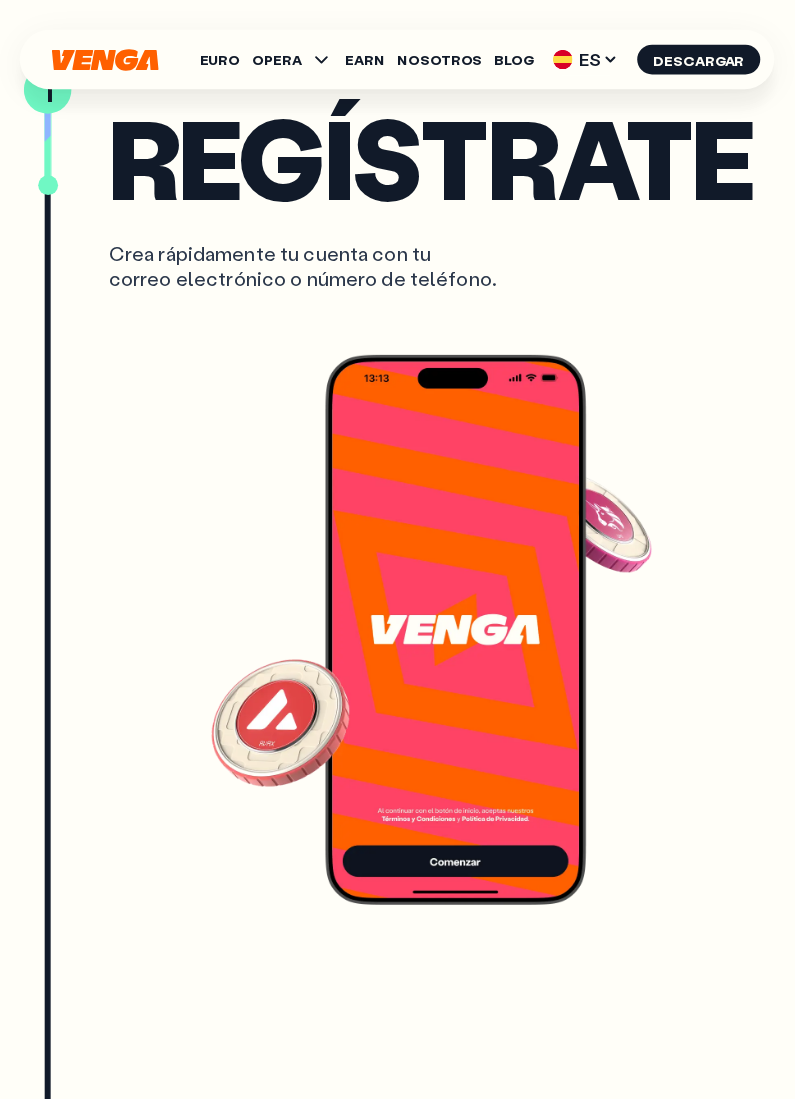click at bounding box center [435, 635] 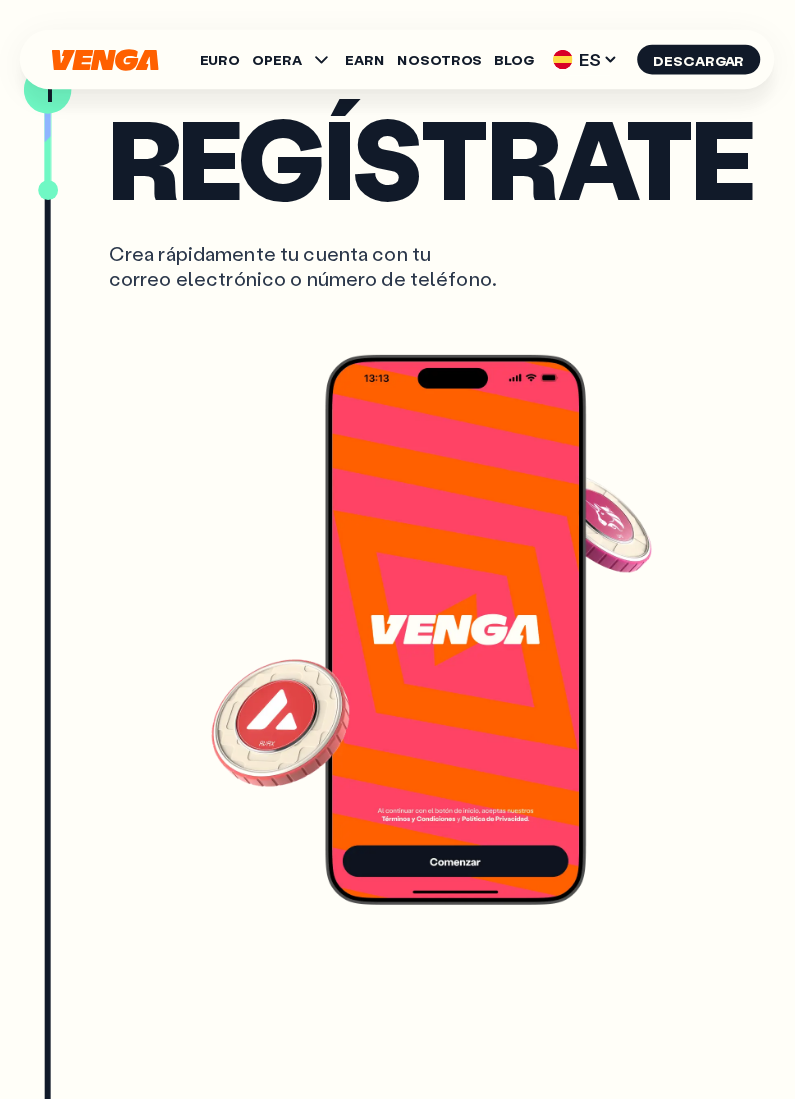click at bounding box center [435, 635] 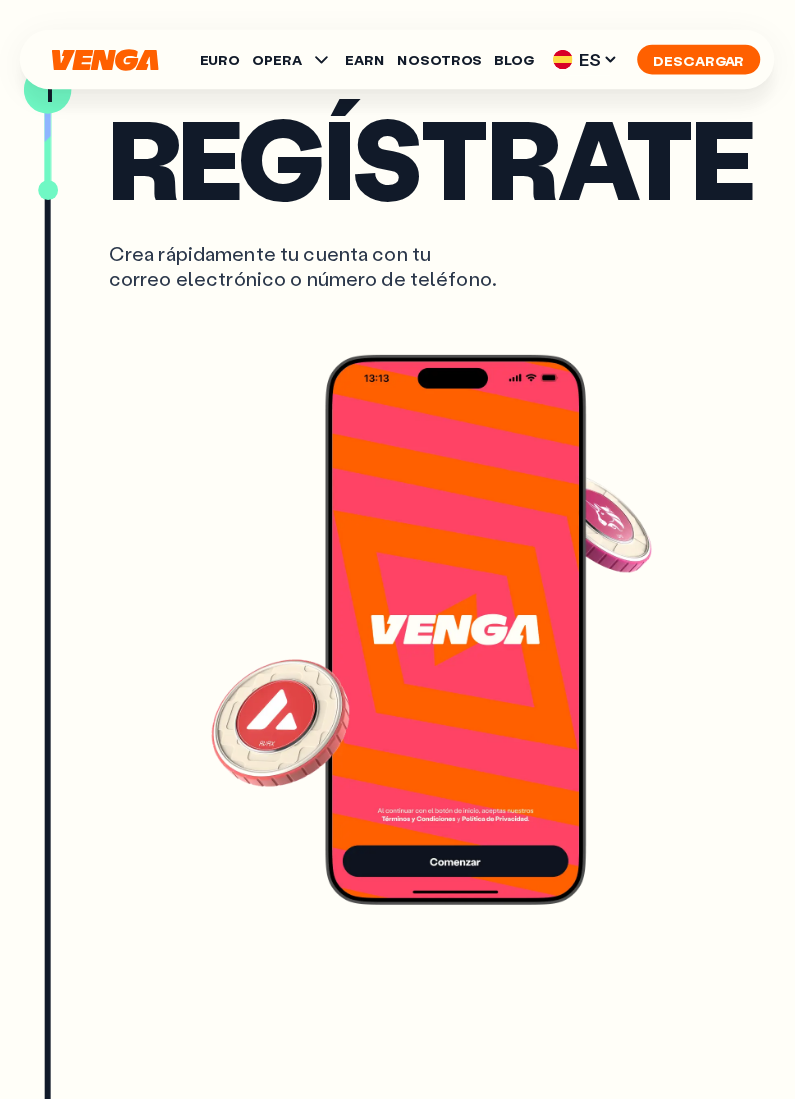 click on "Descargar" at bounding box center [704, 60] 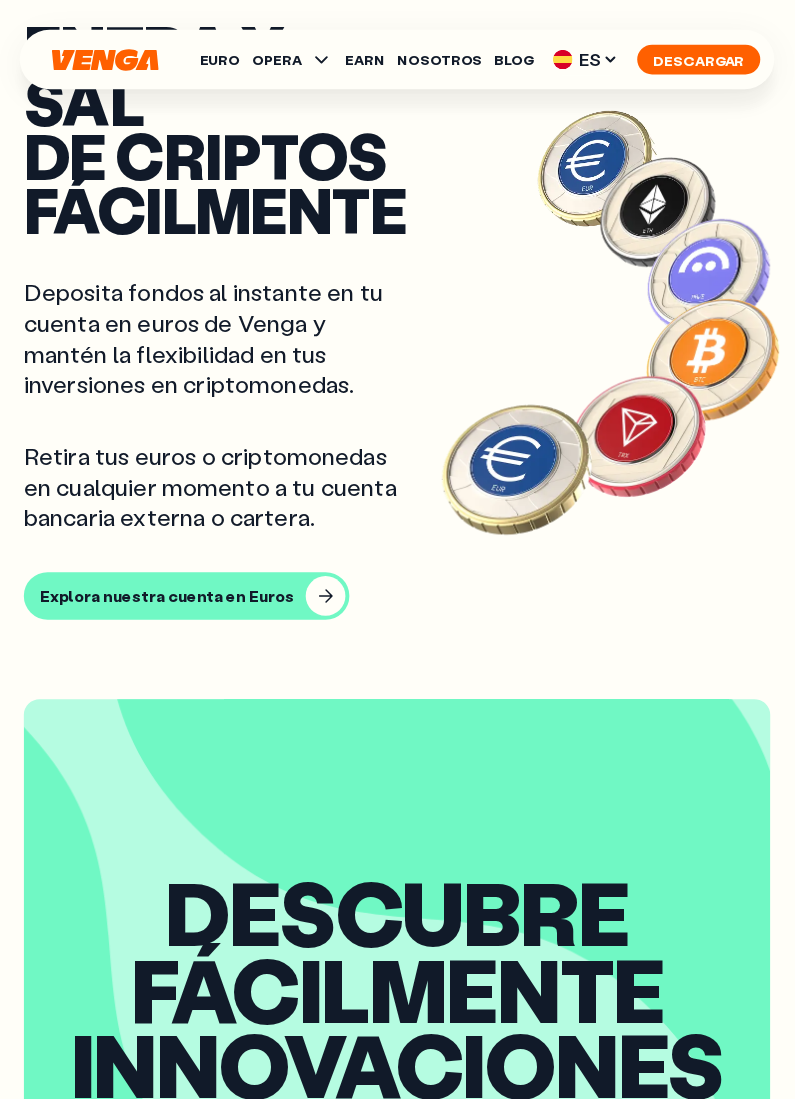 scroll, scrollTop: 1831, scrollLeft: 0, axis: vertical 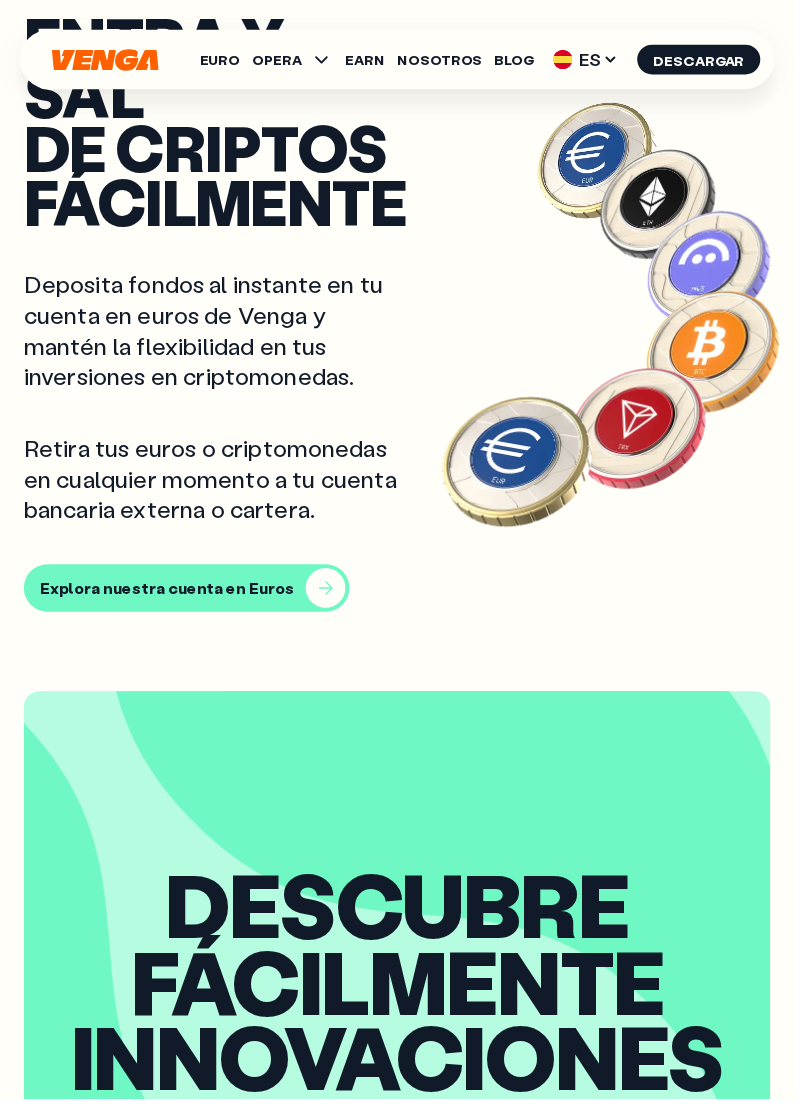 click on "Explora nuestra cuenta en Euros" at bounding box center (168, 592) 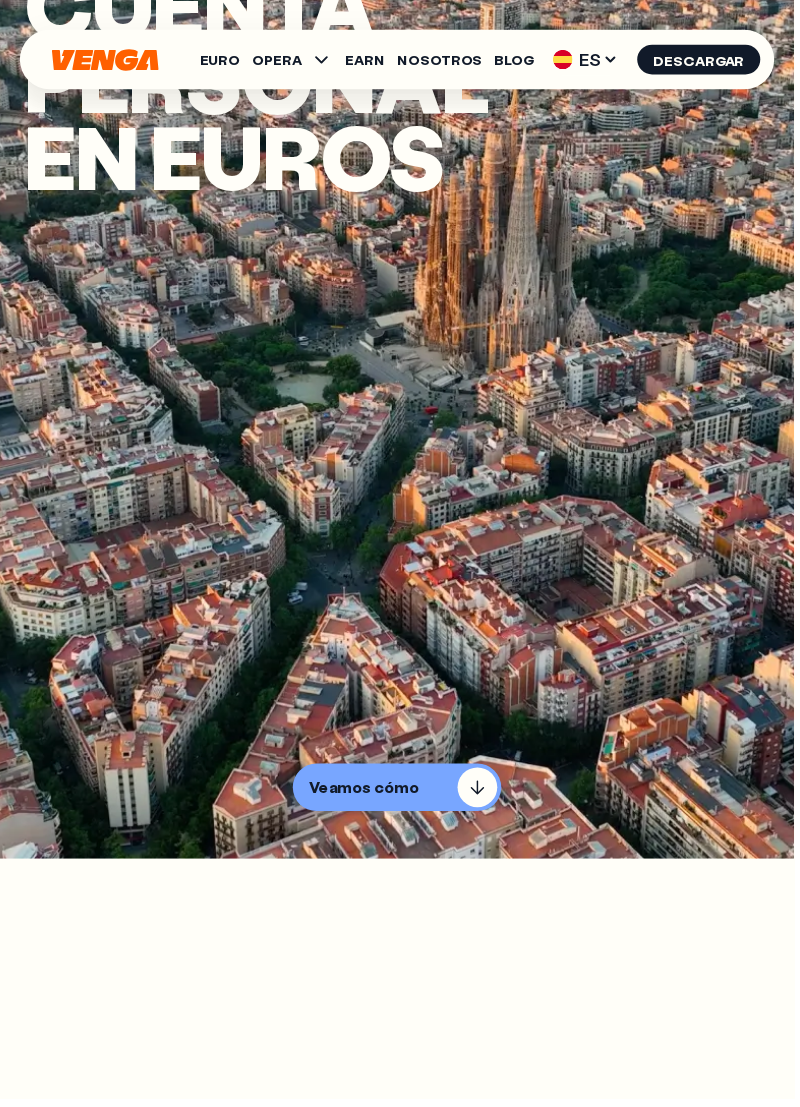 scroll, scrollTop: 282, scrollLeft: 0, axis: vertical 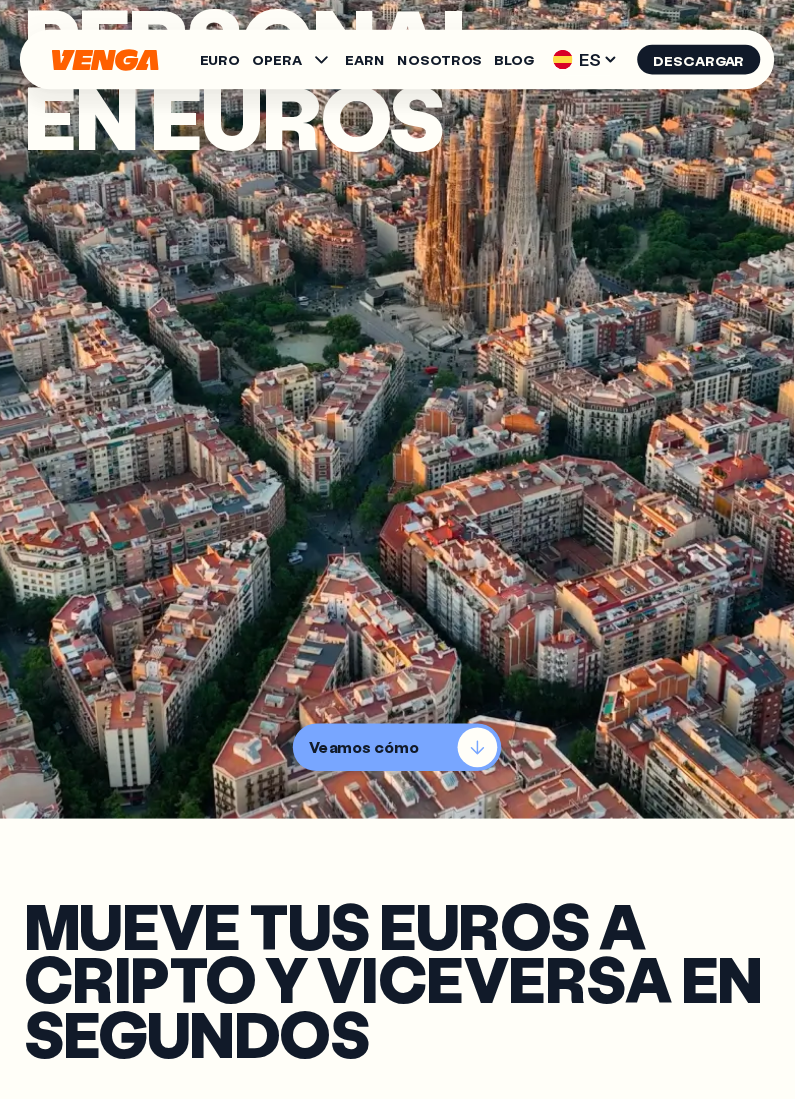 click on "Veamos cómo" at bounding box center [400, 753] 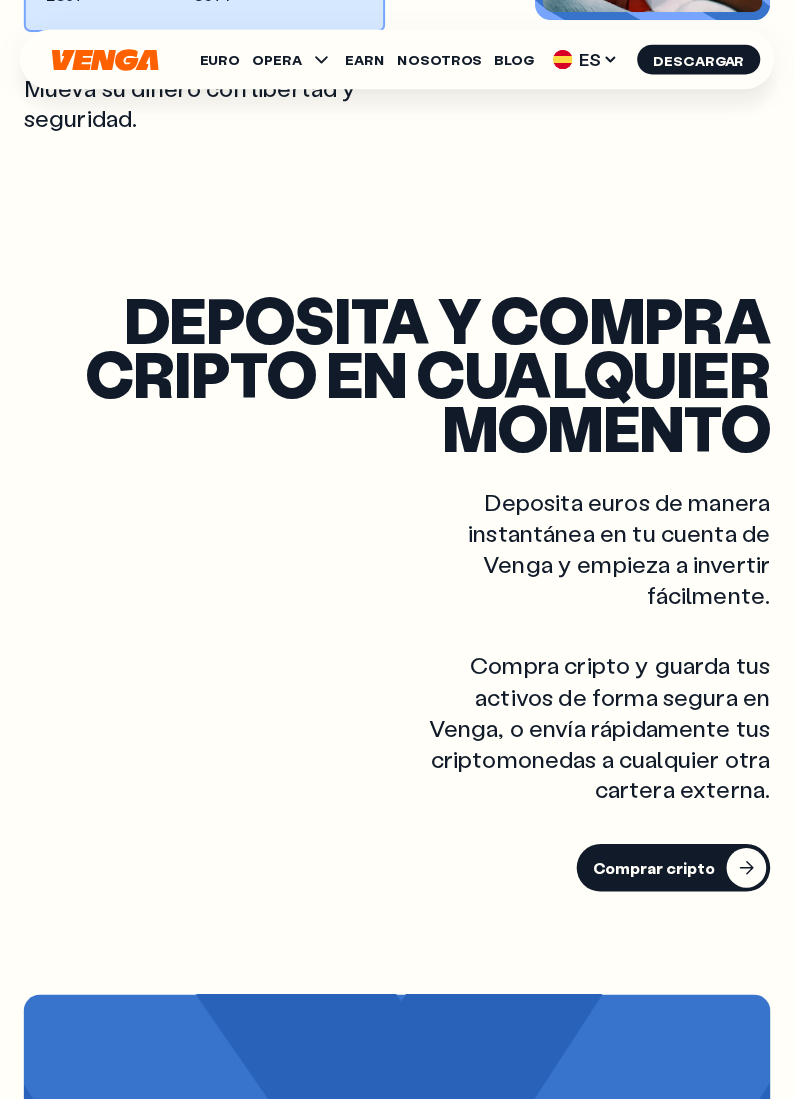 scroll, scrollTop: 3229, scrollLeft: 0, axis: vertical 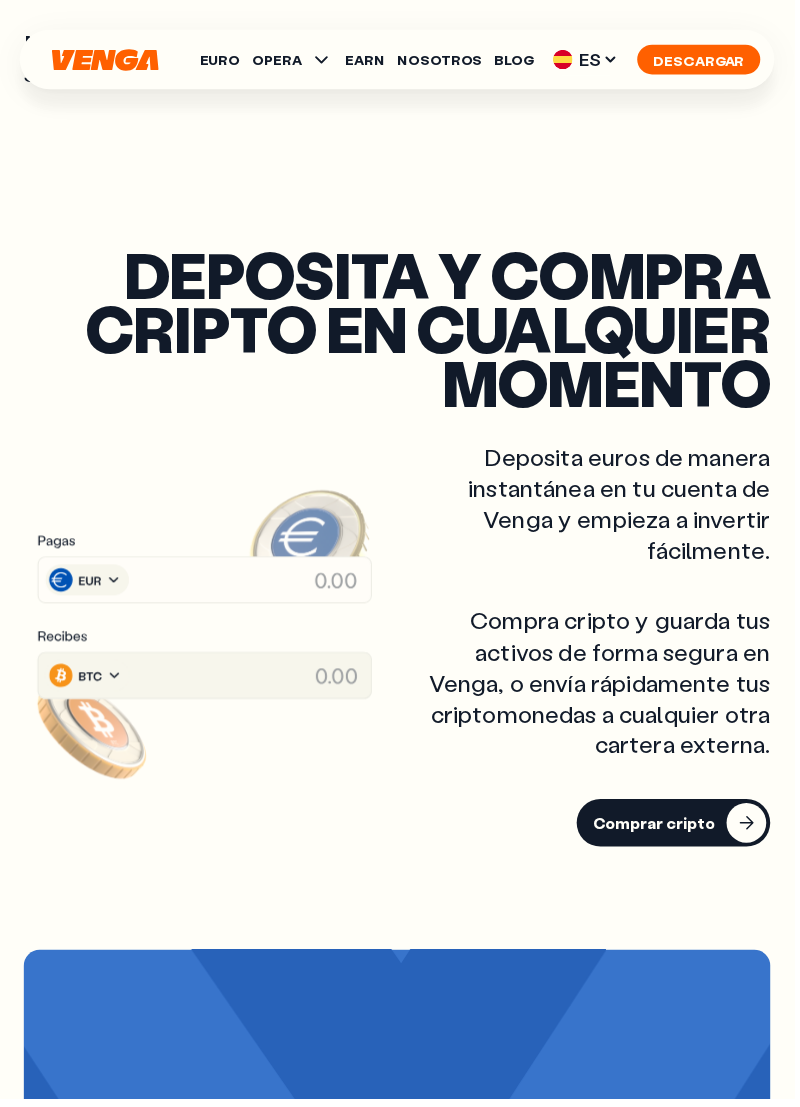 click on "Descargar" at bounding box center [704, 60] 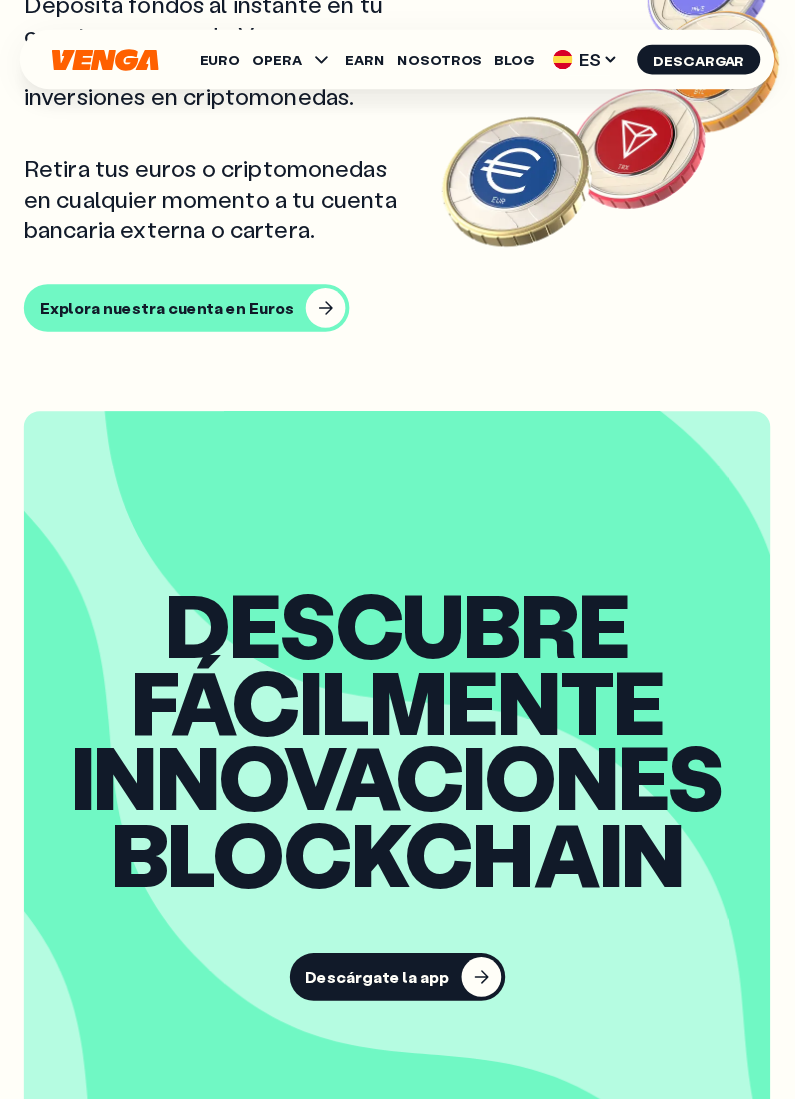 scroll, scrollTop: 2115, scrollLeft: 0, axis: vertical 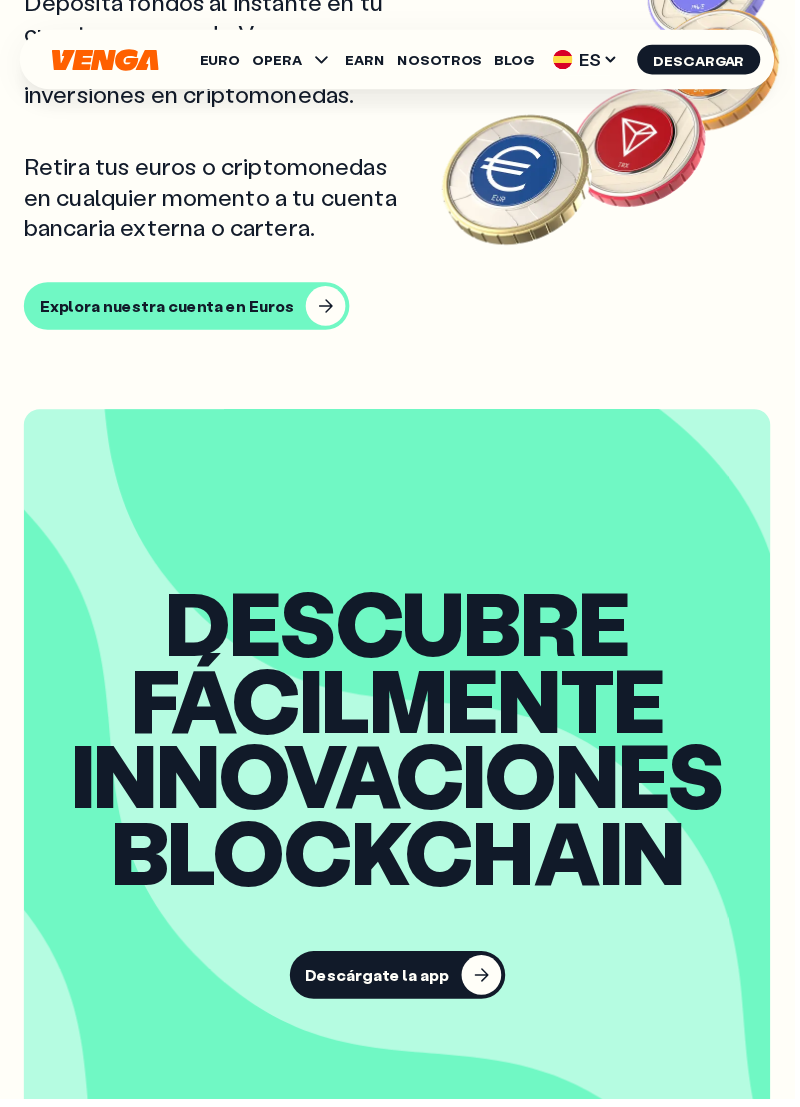 click on "Descárgate la app" at bounding box center (400, 982) 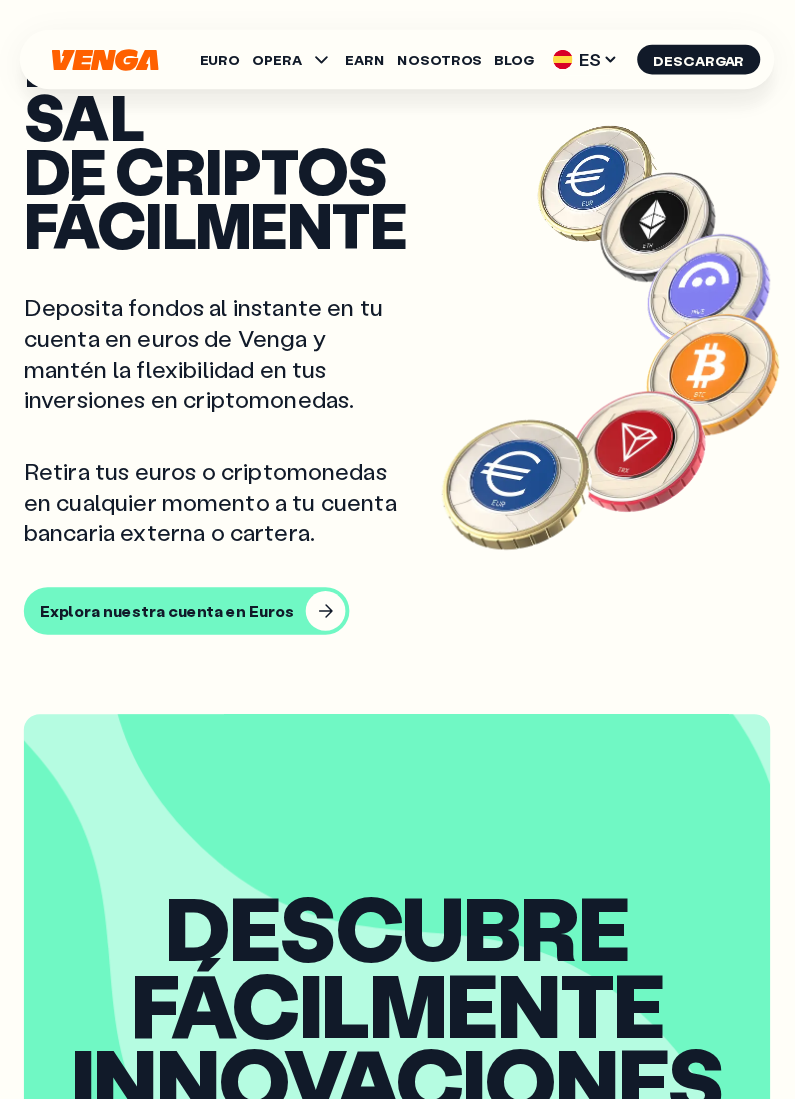 scroll, scrollTop: 1808, scrollLeft: 0, axis: vertical 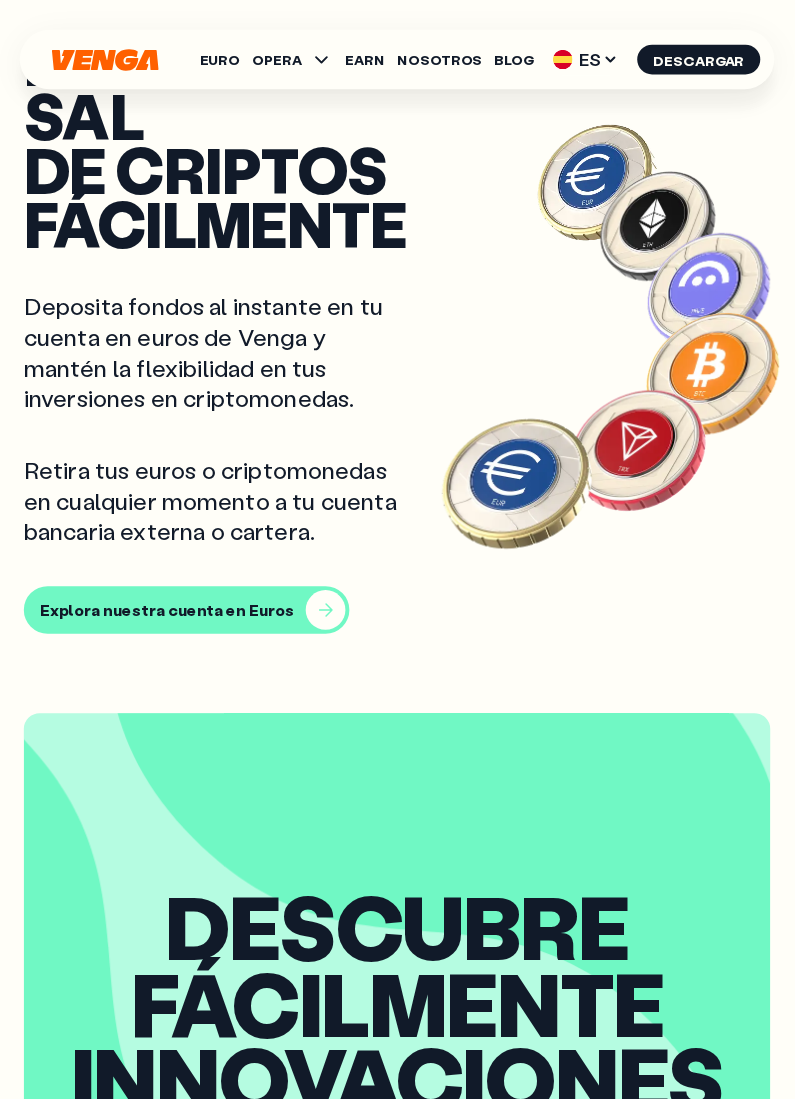 click on "Explora nuestra cuenta en Euros" at bounding box center (168, 615) 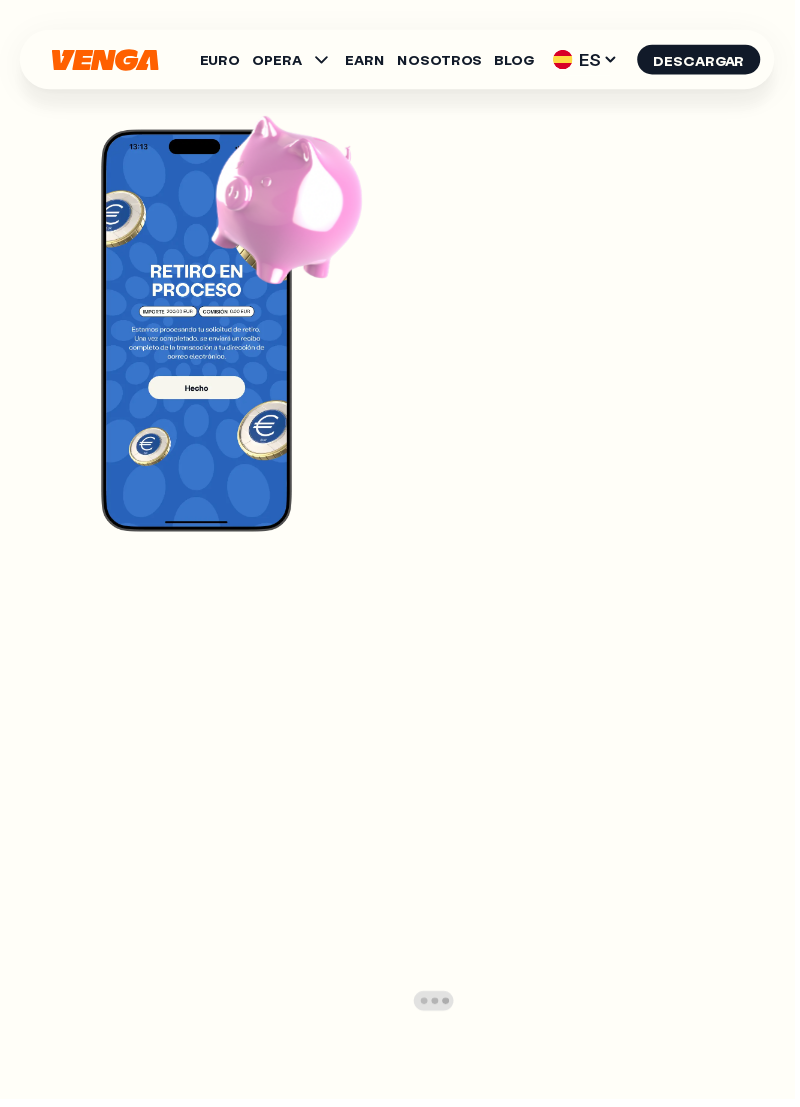 scroll, scrollTop: 0, scrollLeft: 0, axis: both 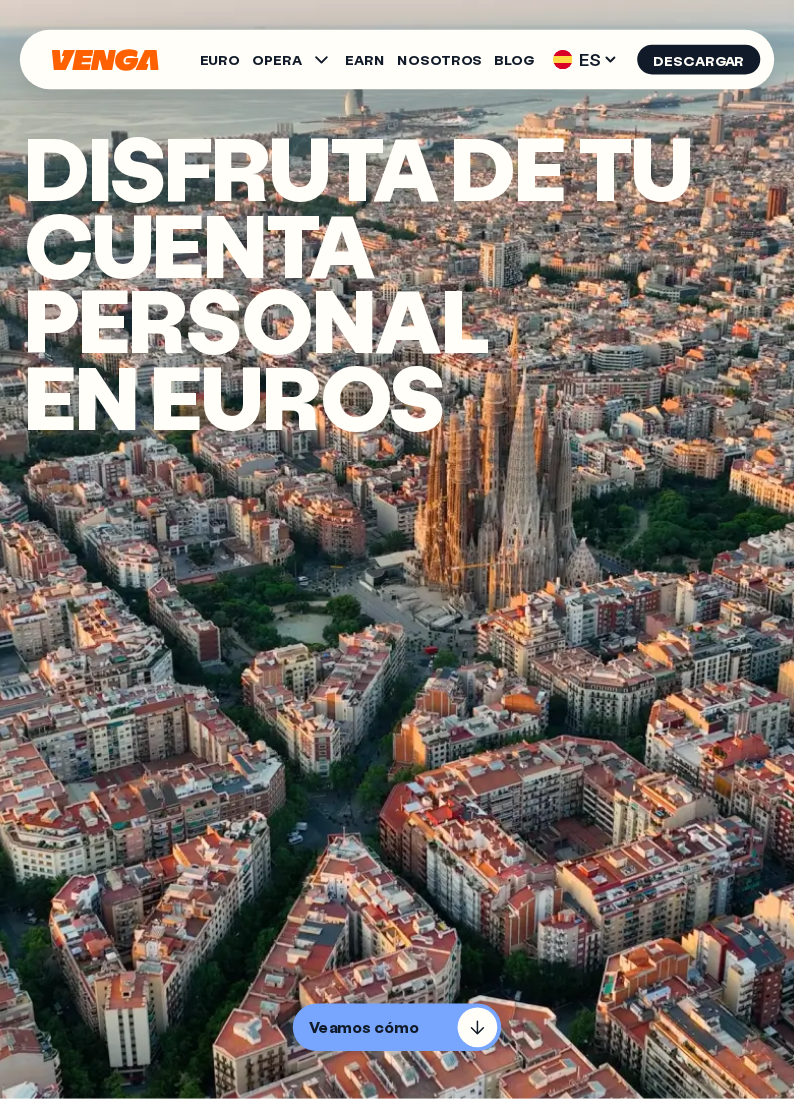 click at bounding box center [400, 553] 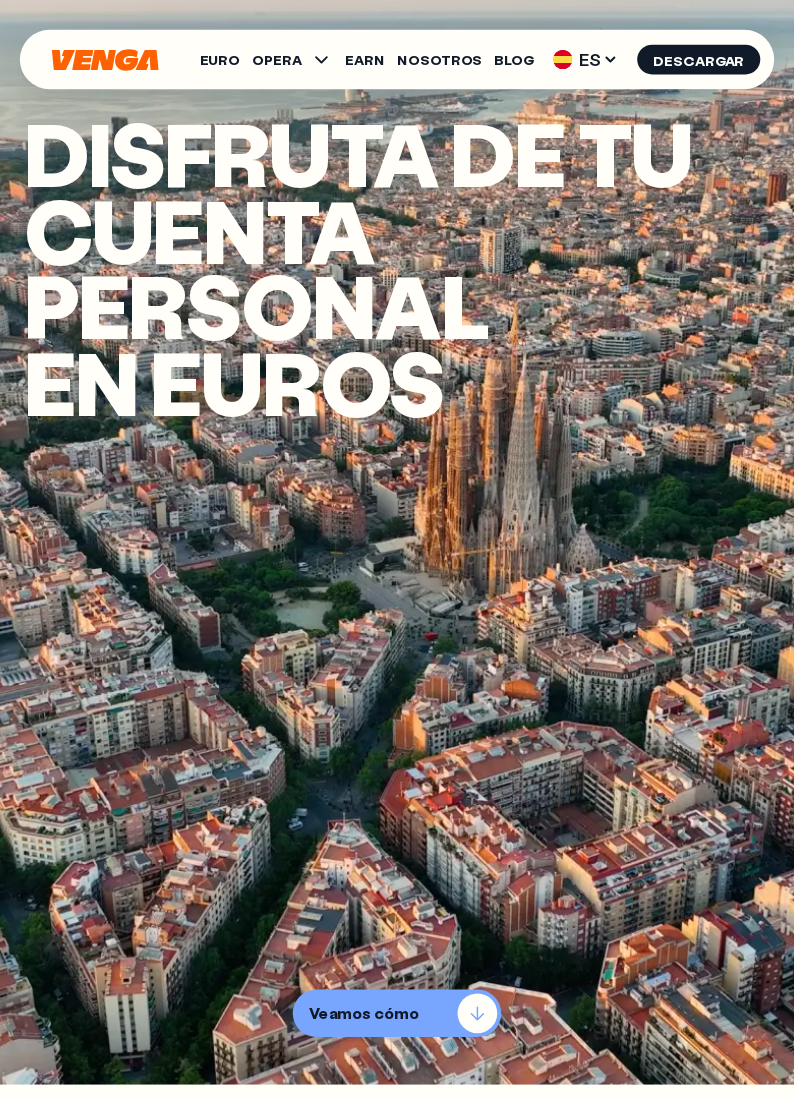 click on "Veamos cómo" at bounding box center (366, 1021) 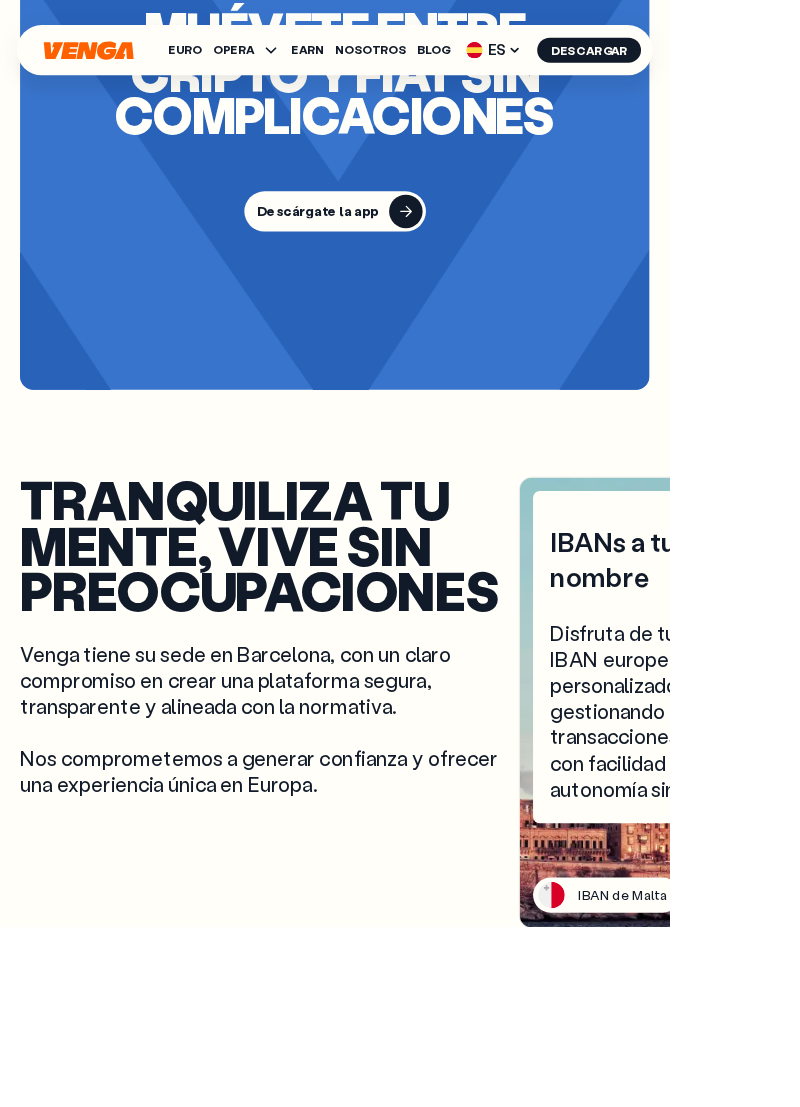 scroll, scrollTop: 4355, scrollLeft: 0, axis: vertical 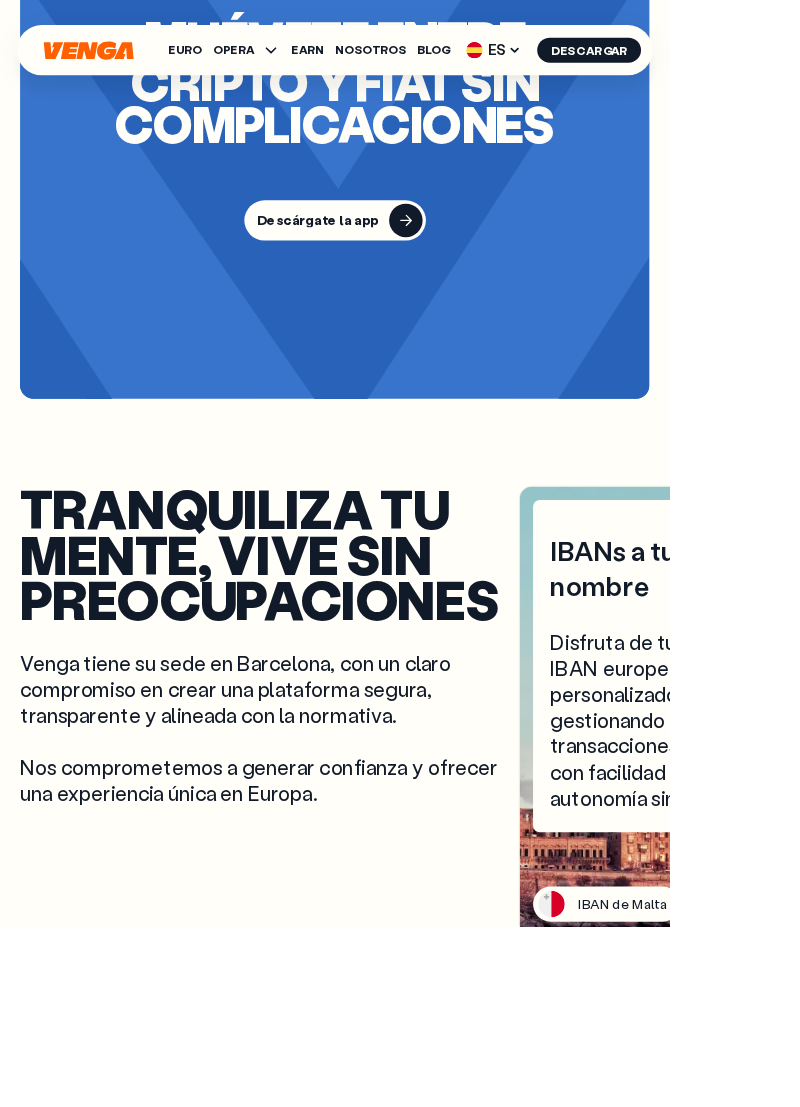 click on "Descárgate la app" at bounding box center [380, 263] 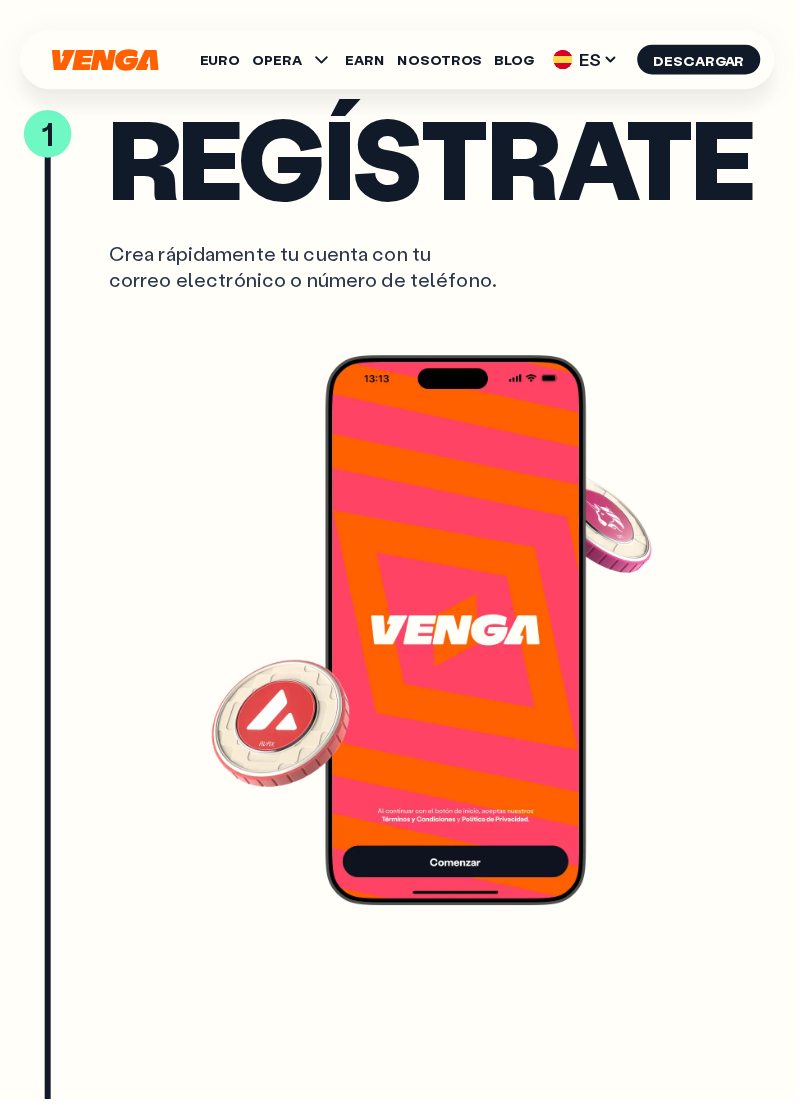 scroll, scrollTop: 3377, scrollLeft: 0, axis: vertical 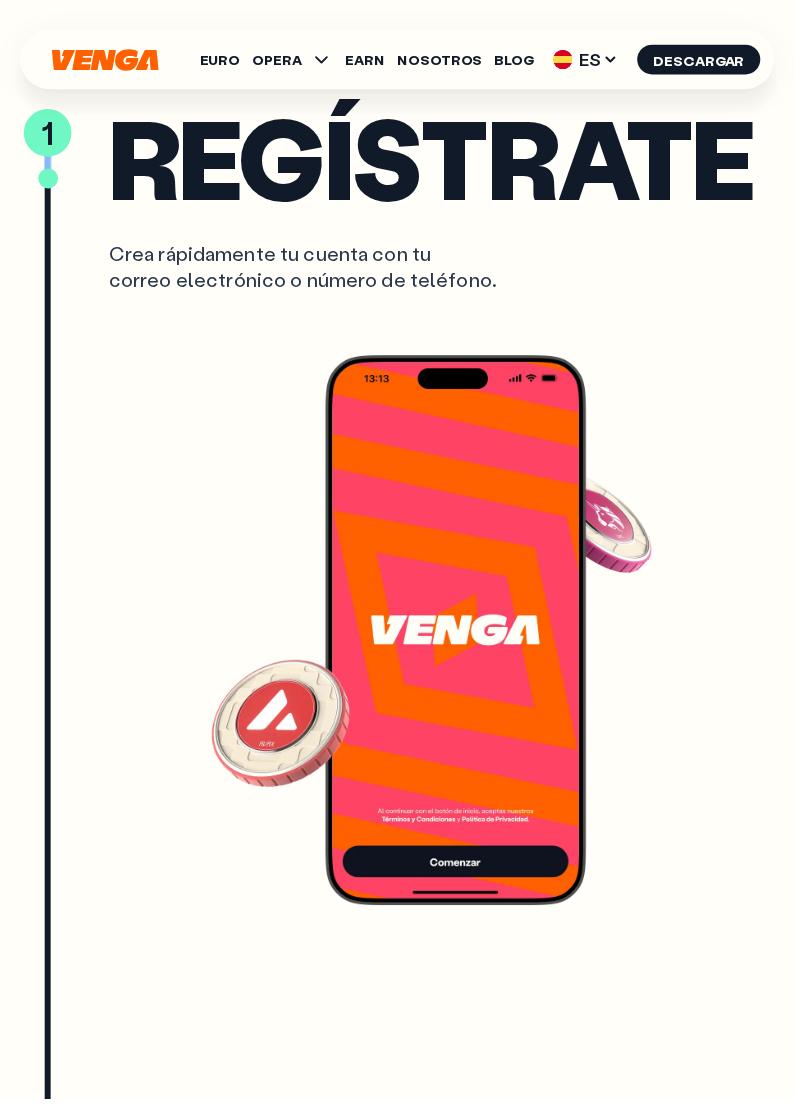 click on "Crea rápidamente tu cuenta con tu   correo electrónico o número de teléfono." at bounding box center [399, 268] 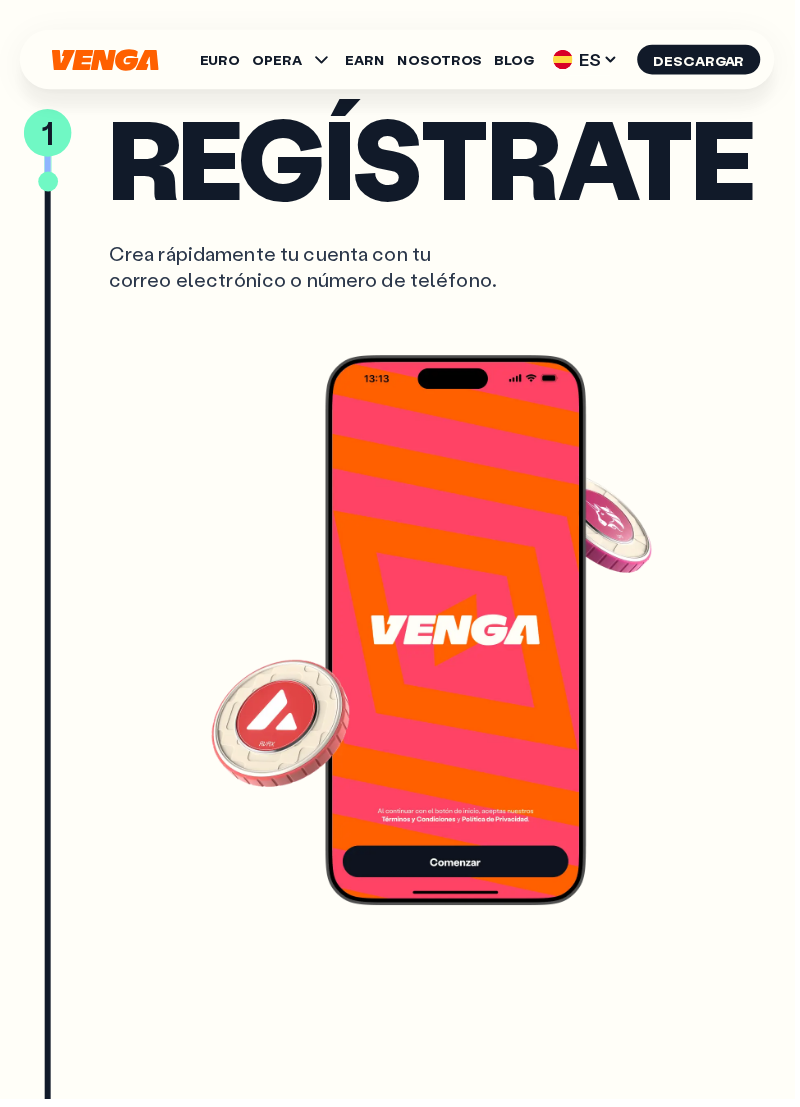 click on "Crea rápidamente tu cuenta con tu   correo electrónico o número de teléfono." at bounding box center (399, 268) 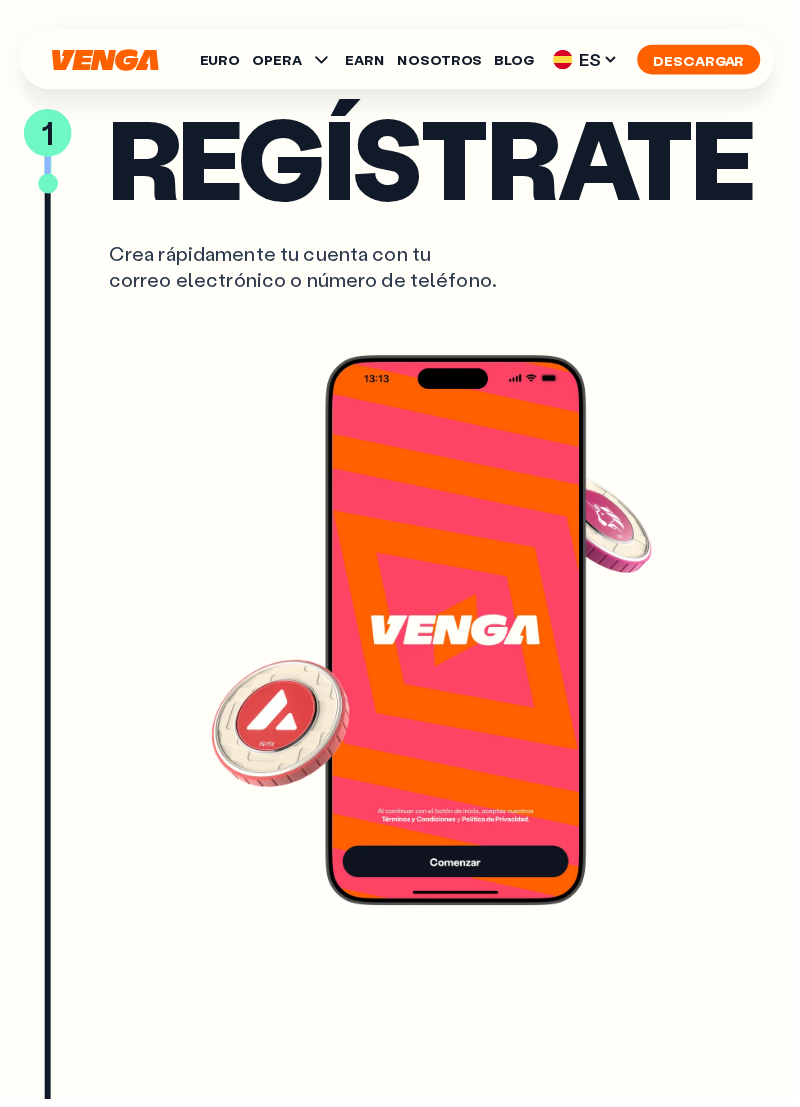 click on "Descargar" at bounding box center (704, 60) 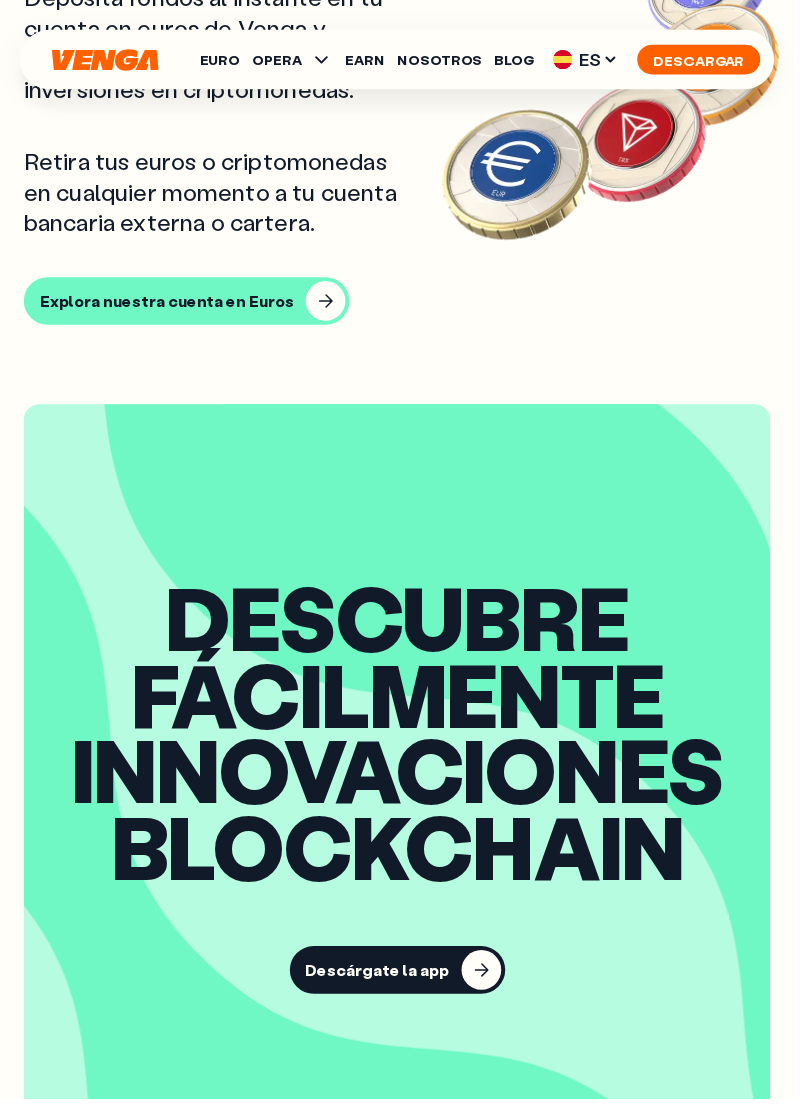 scroll, scrollTop: 2121, scrollLeft: 0, axis: vertical 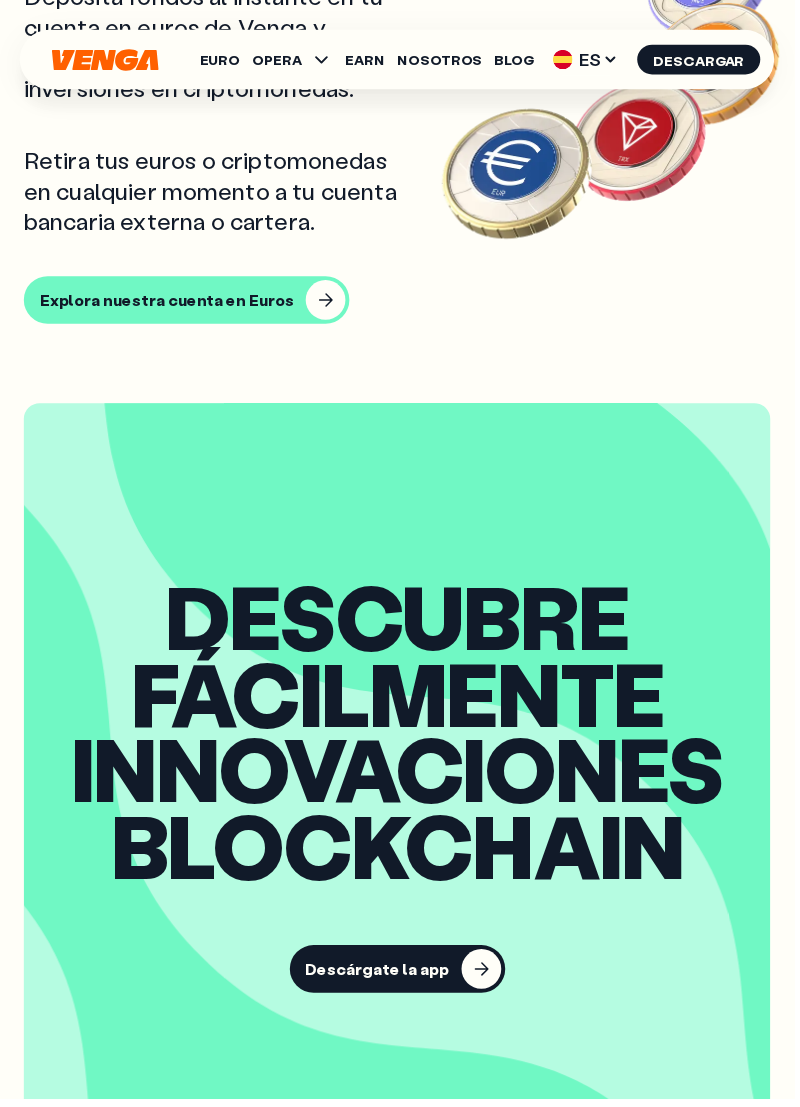 click on "Descárgate la app" at bounding box center [380, 976] 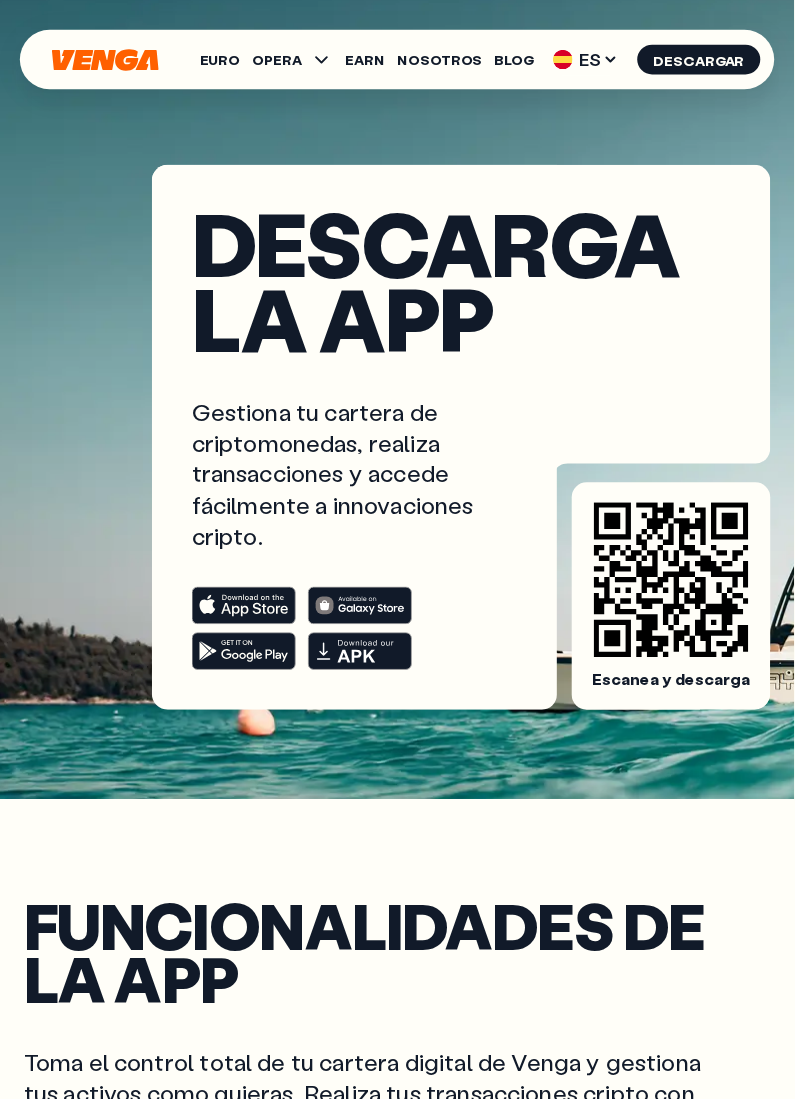 scroll, scrollTop: 0, scrollLeft: 0, axis: both 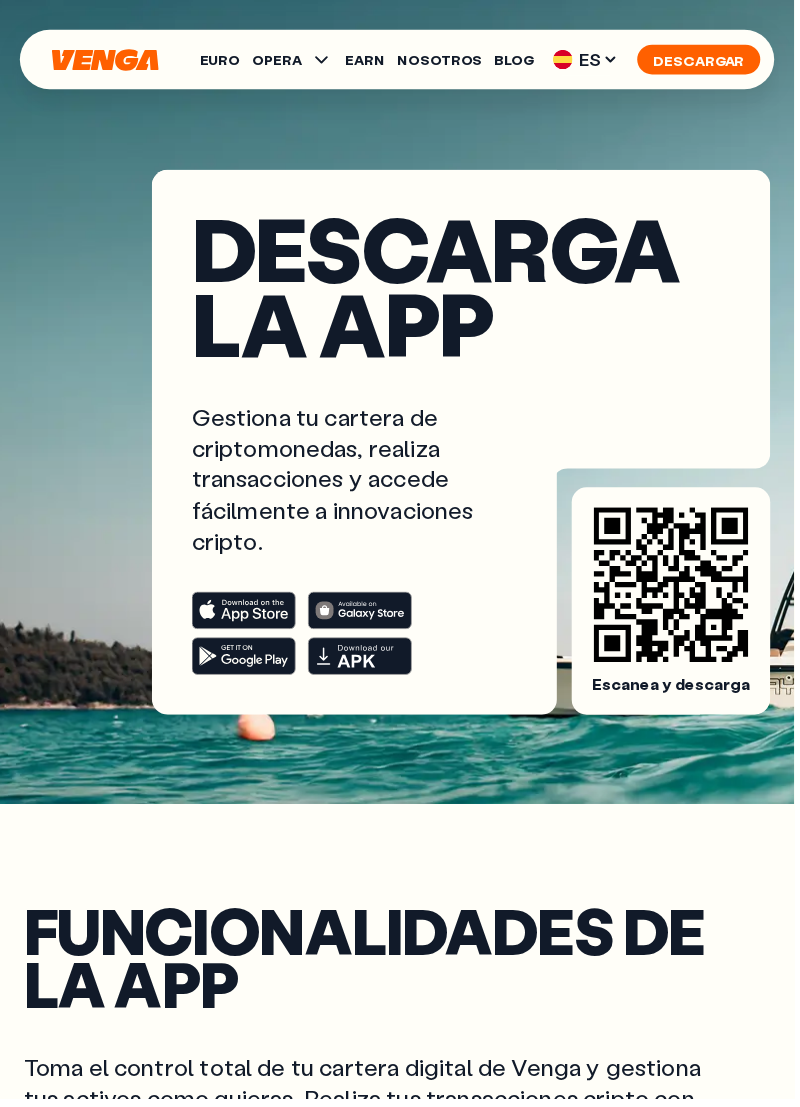 click on "Descargar" at bounding box center [704, 60] 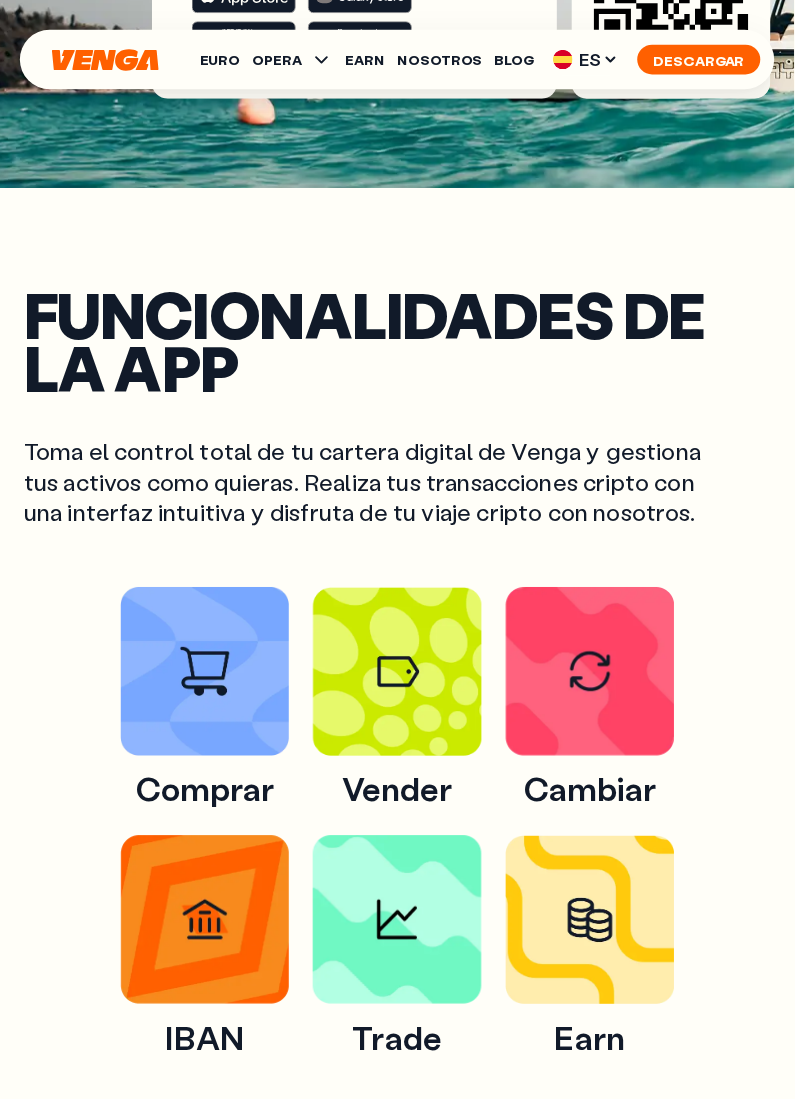 scroll, scrollTop: 622, scrollLeft: 0, axis: vertical 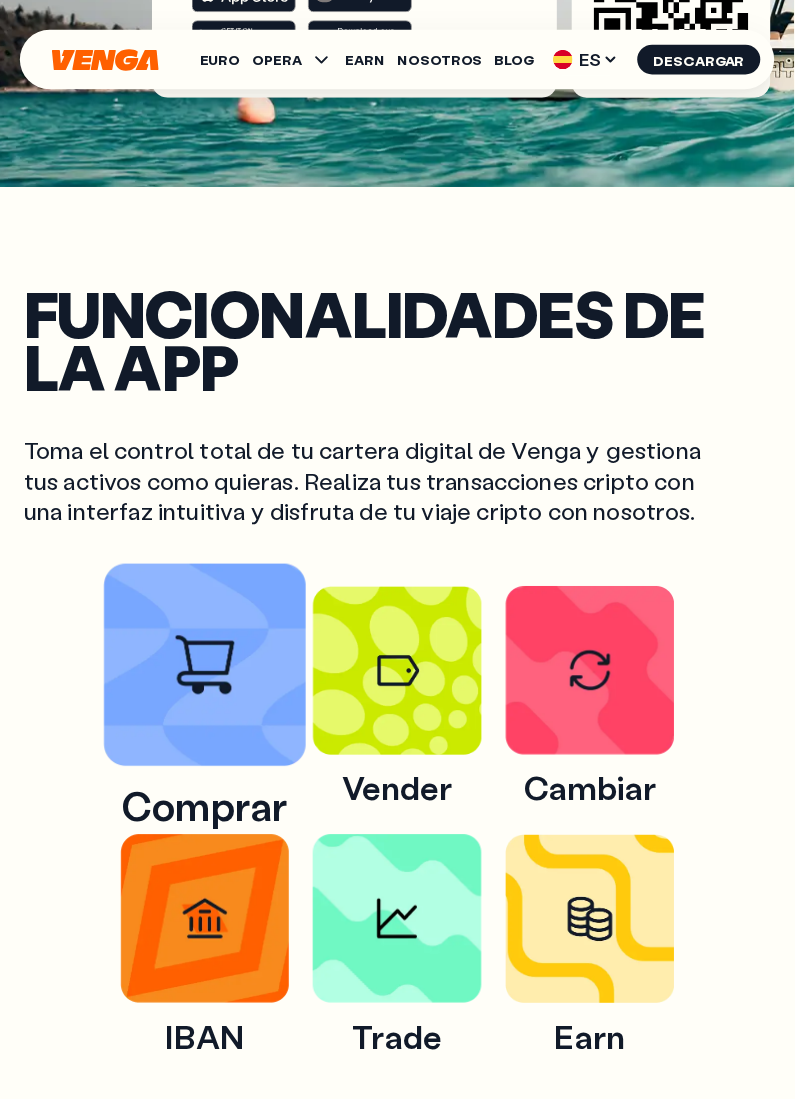 click at bounding box center [206, 670] 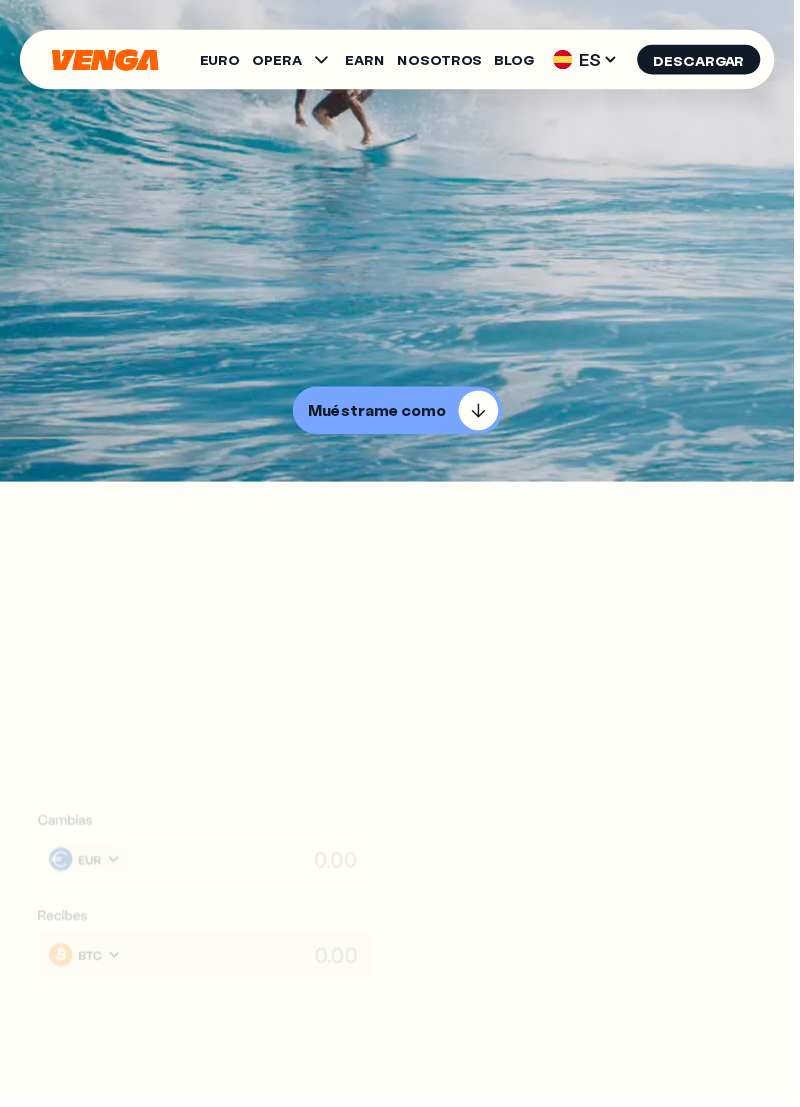 scroll, scrollTop: 0, scrollLeft: 0, axis: both 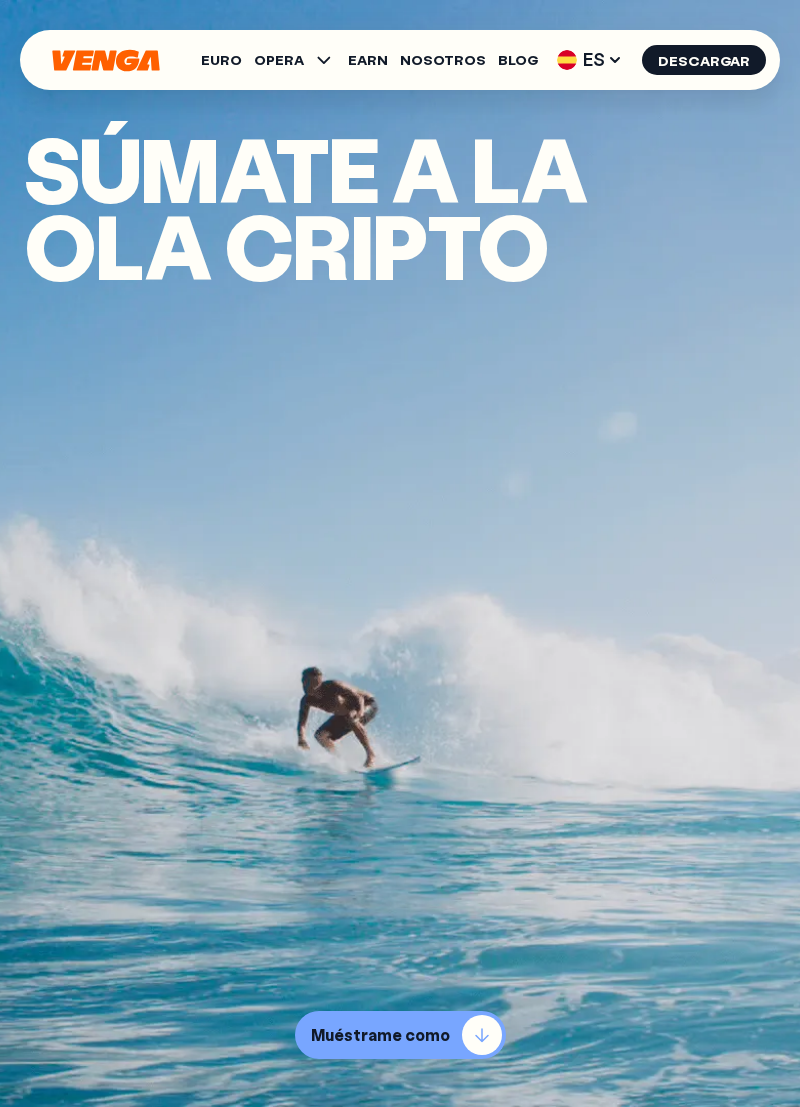 click on "Muéstrame como" at bounding box center [380, 1035] 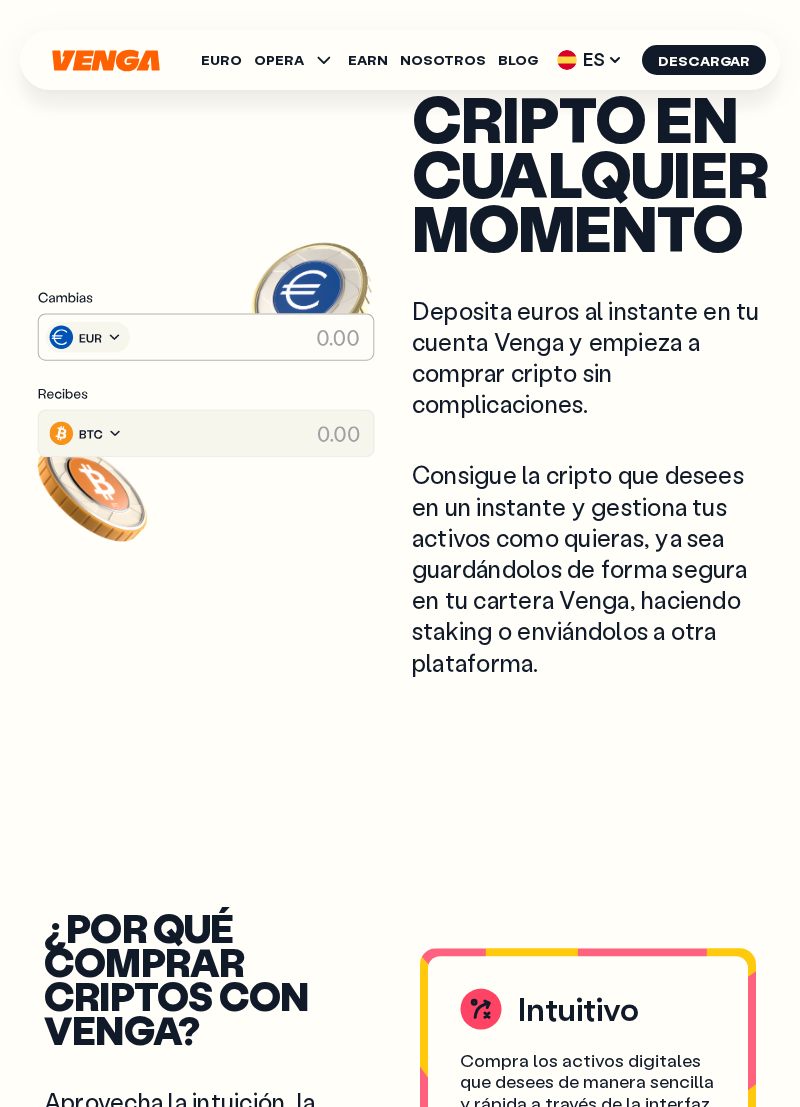scroll, scrollTop: 1153, scrollLeft: 0, axis: vertical 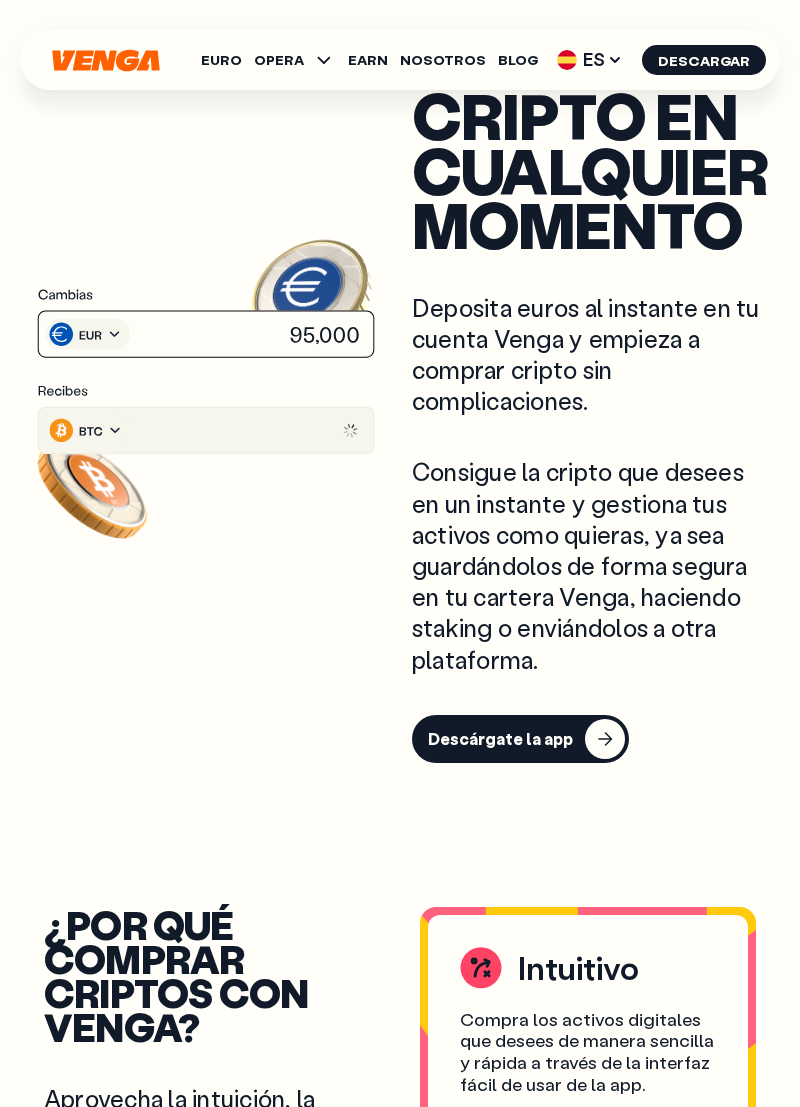 click 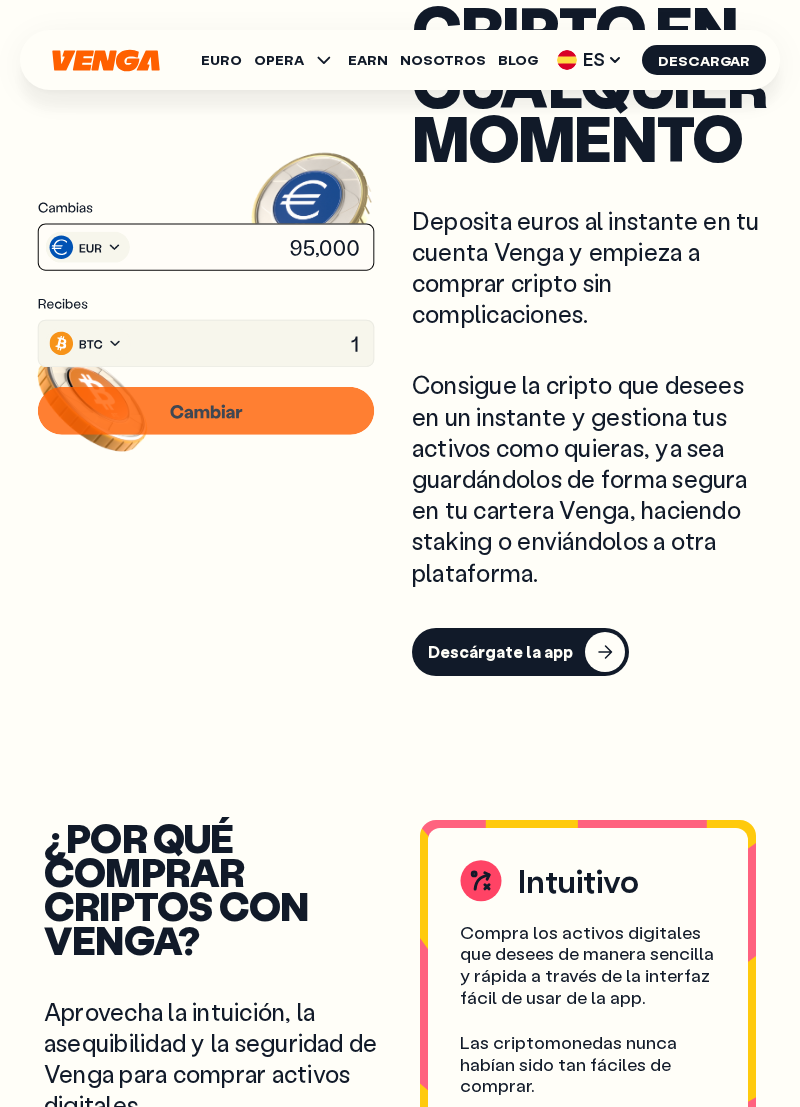 scroll, scrollTop: 1243, scrollLeft: 0, axis: vertical 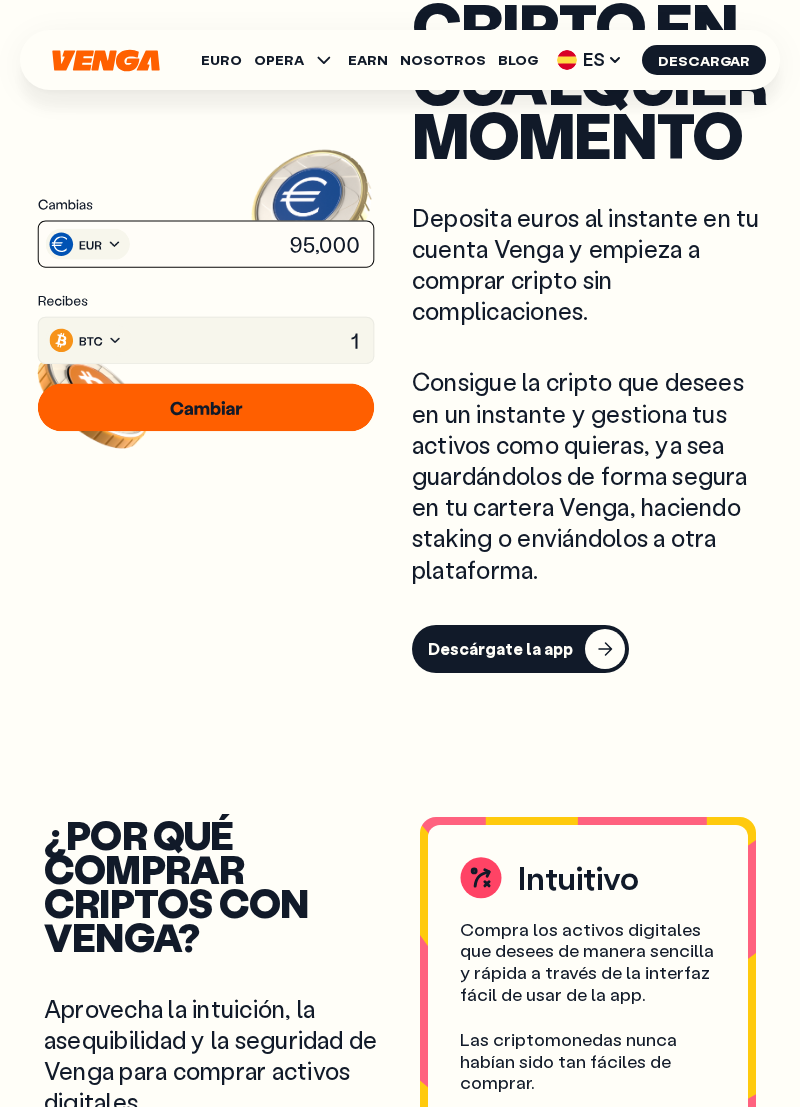 click on "Descárgate la app" at bounding box center (500, 649) 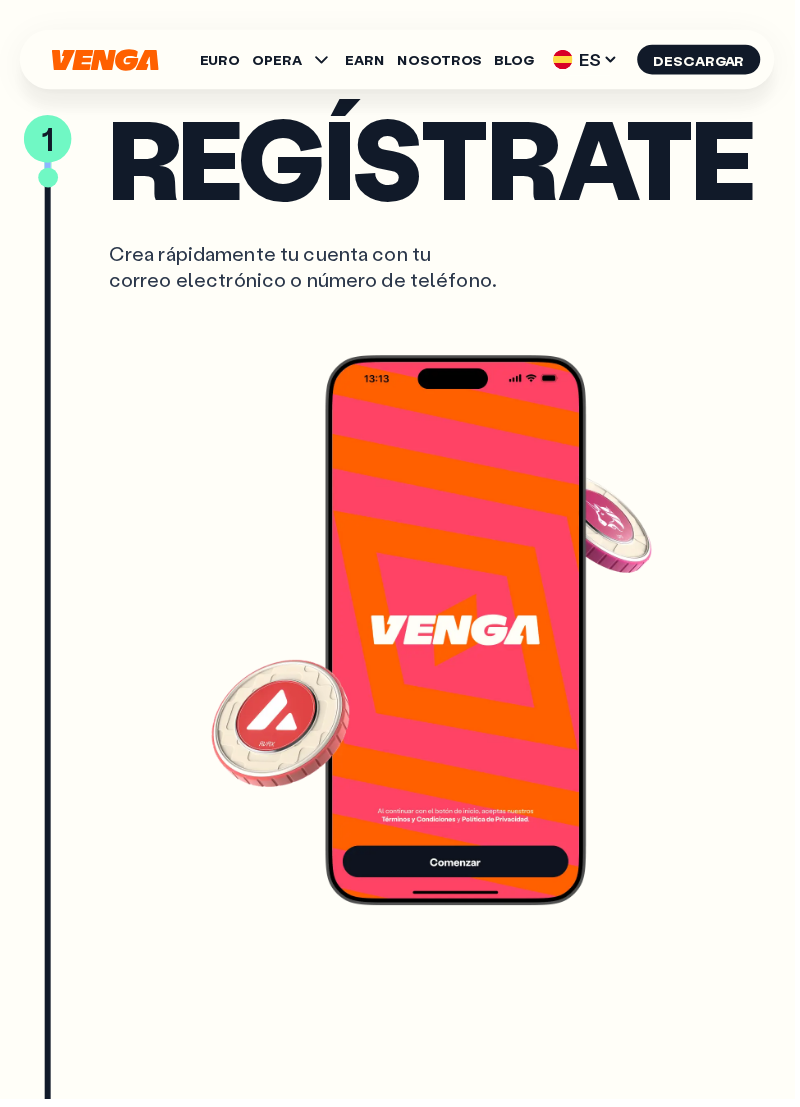 scroll, scrollTop: 3364, scrollLeft: 0, axis: vertical 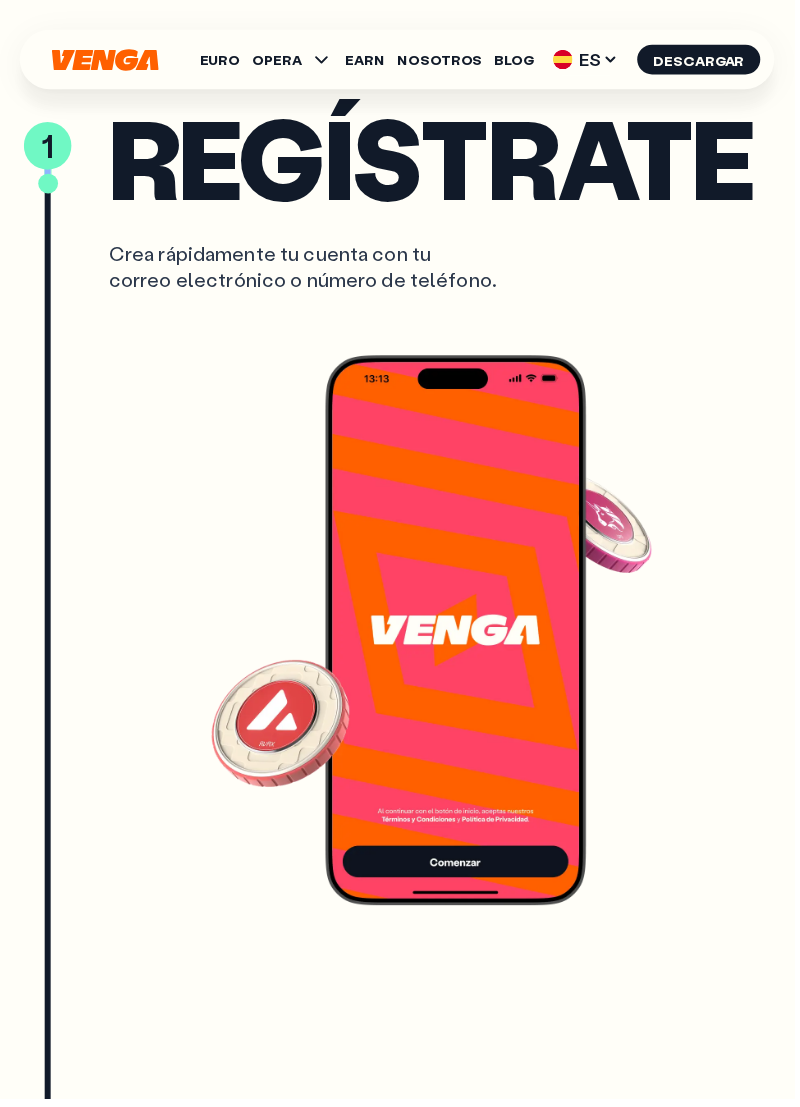 click at bounding box center [435, 635] 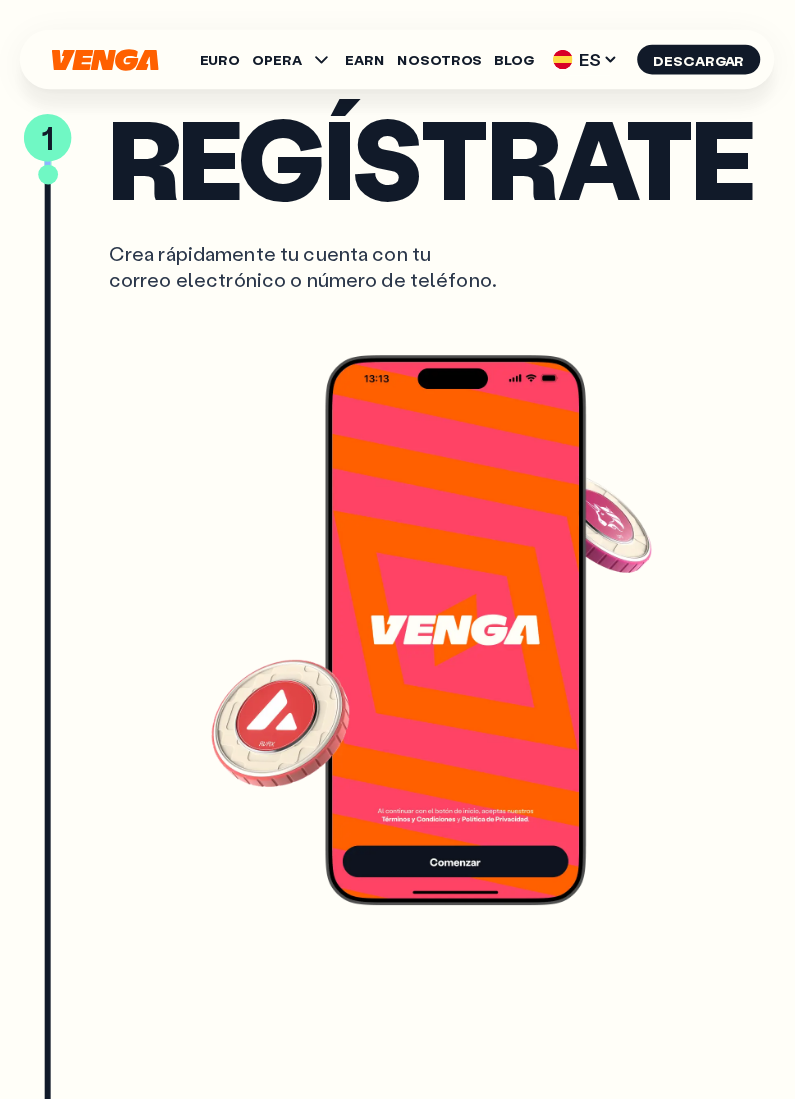 scroll, scrollTop: 3370, scrollLeft: 0, axis: vertical 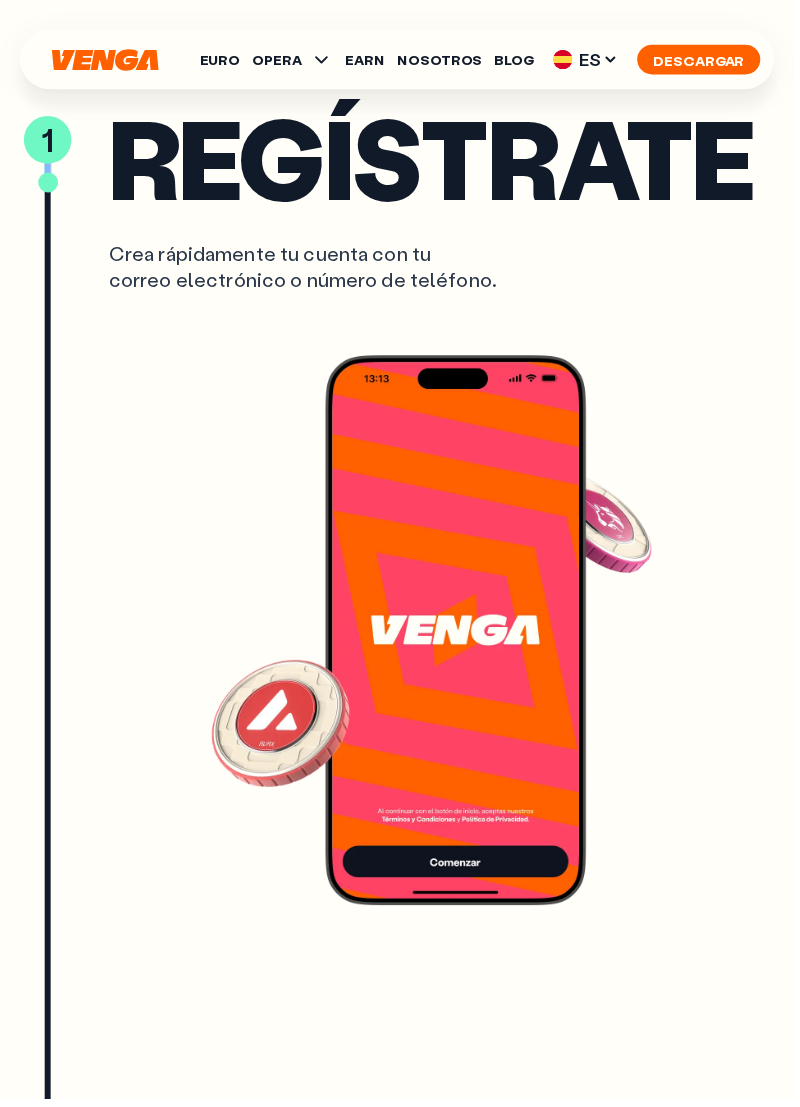 click on "Descargar" at bounding box center (704, 60) 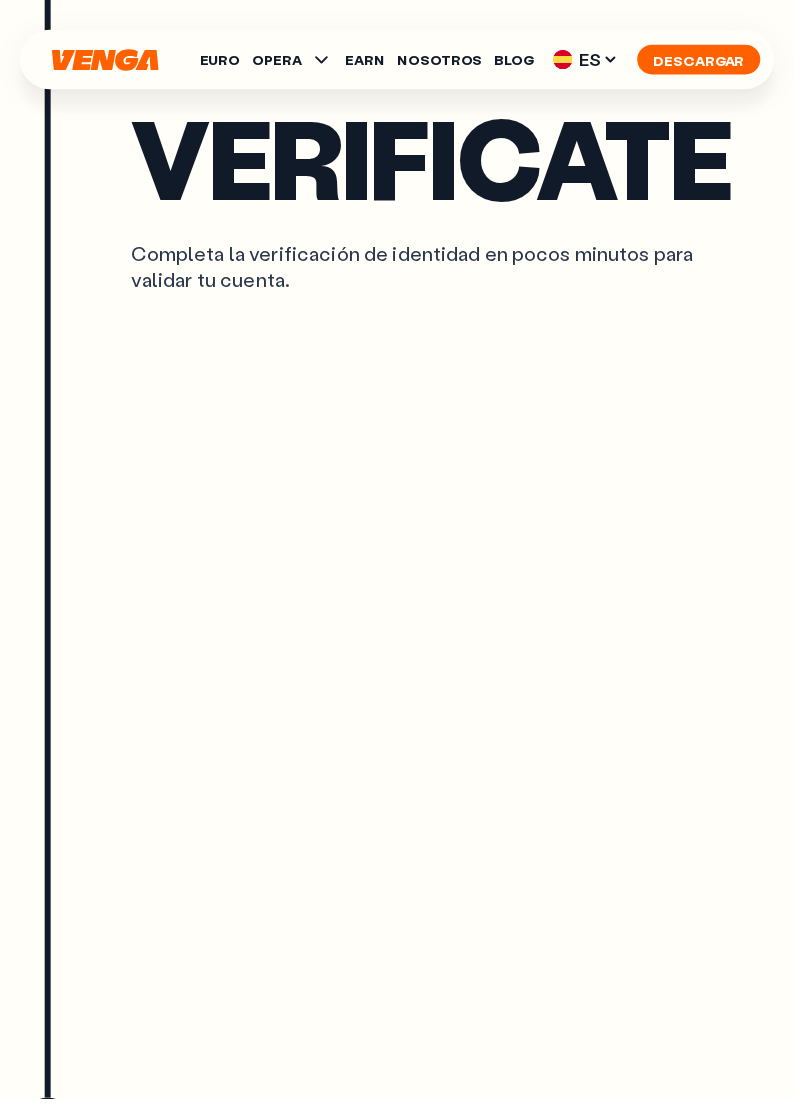 scroll, scrollTop: 5826, scrollLeft: 0, axis: vertical 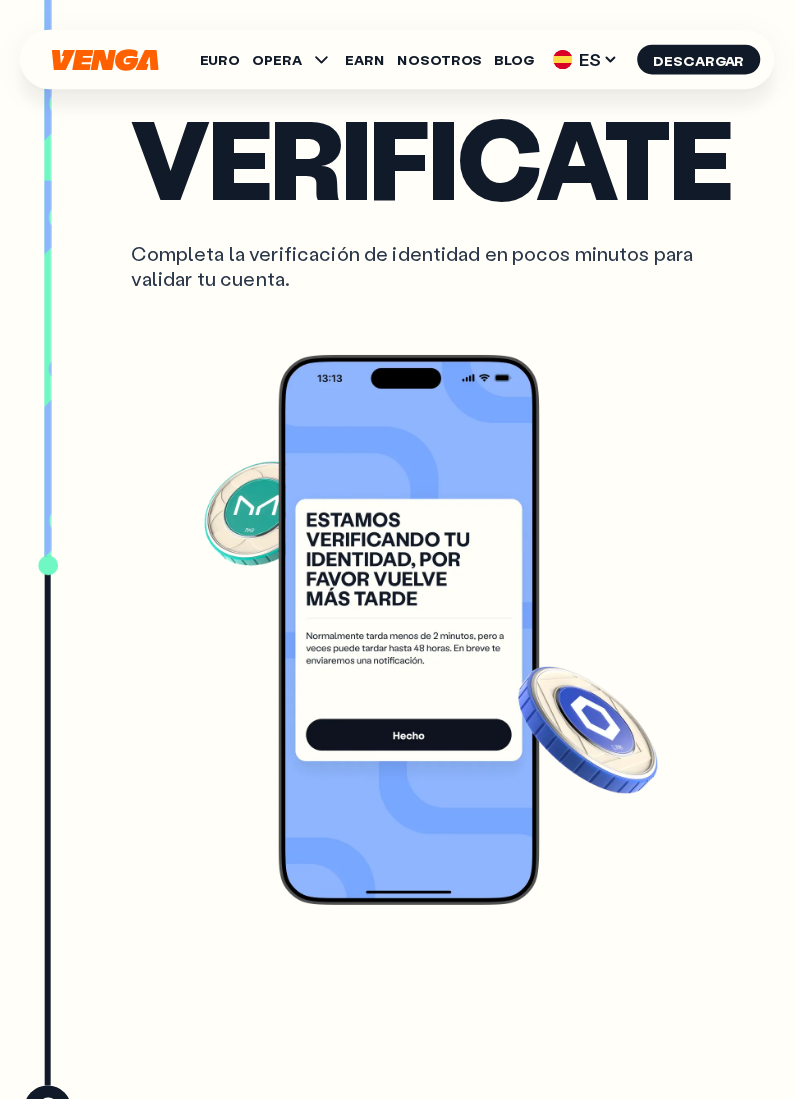 click at bounding box center (434, 635) 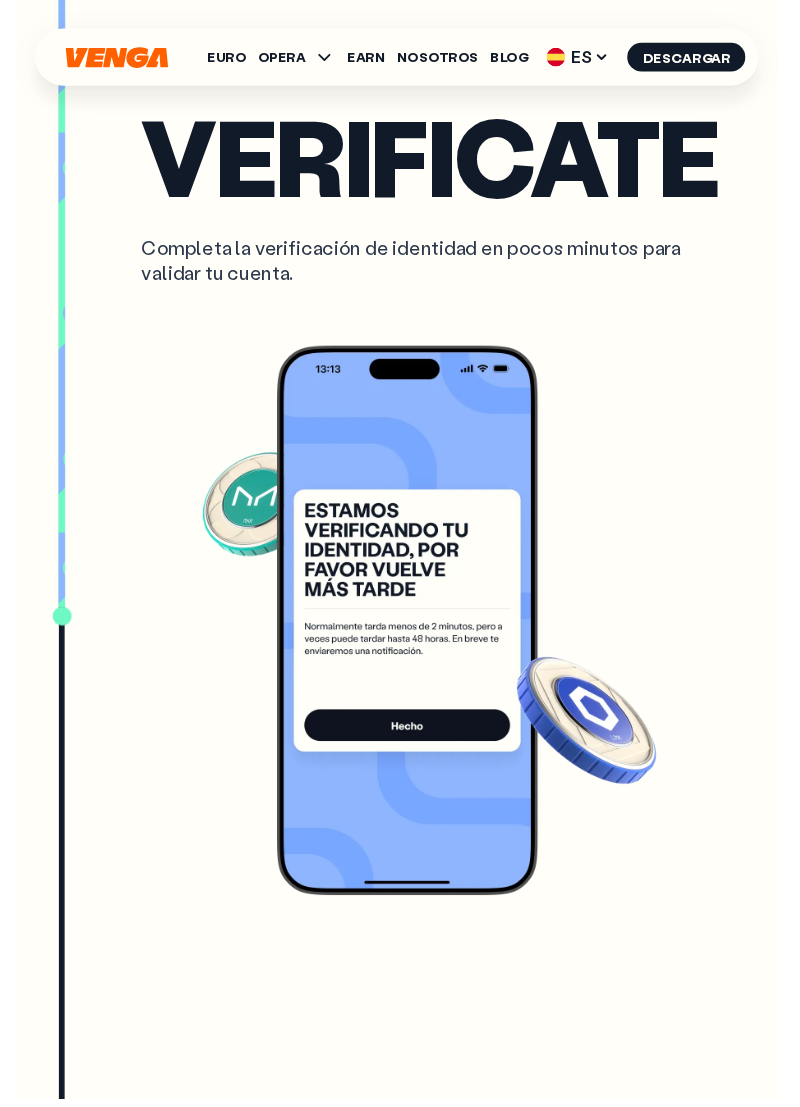scroll, scrollTop: 5926, scrollLeft: 0, axis: vertical 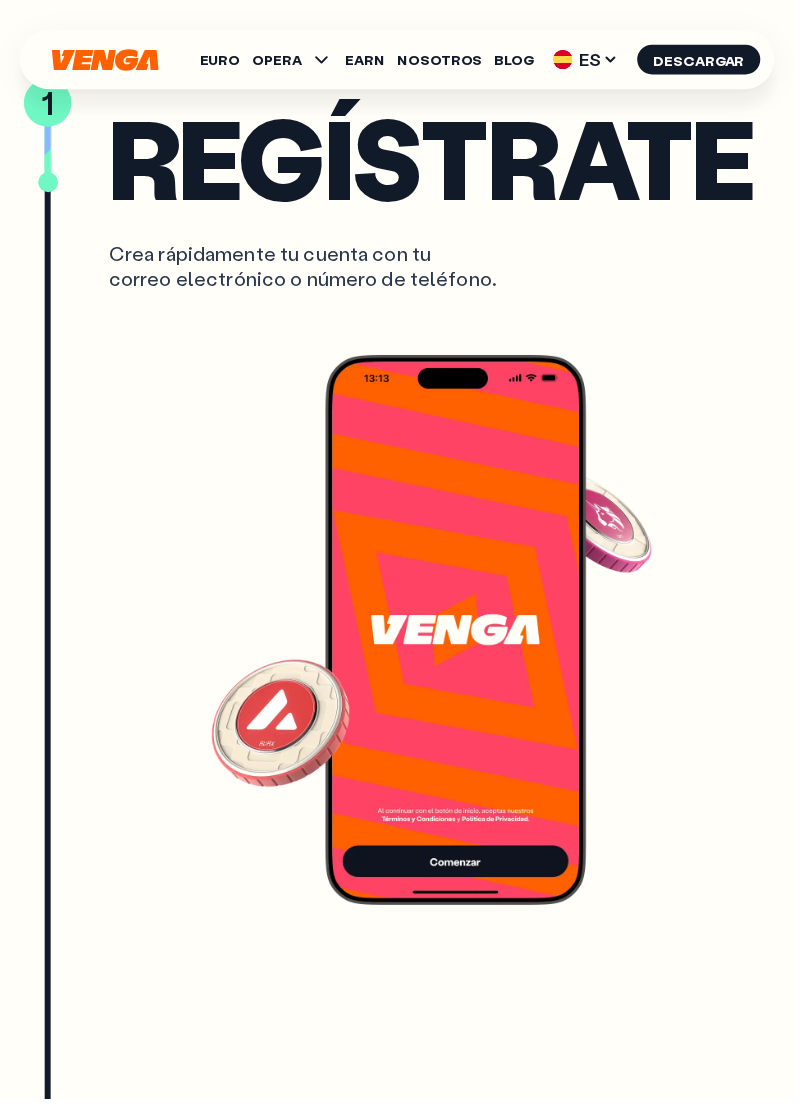 click at bounding box center (435, 635) 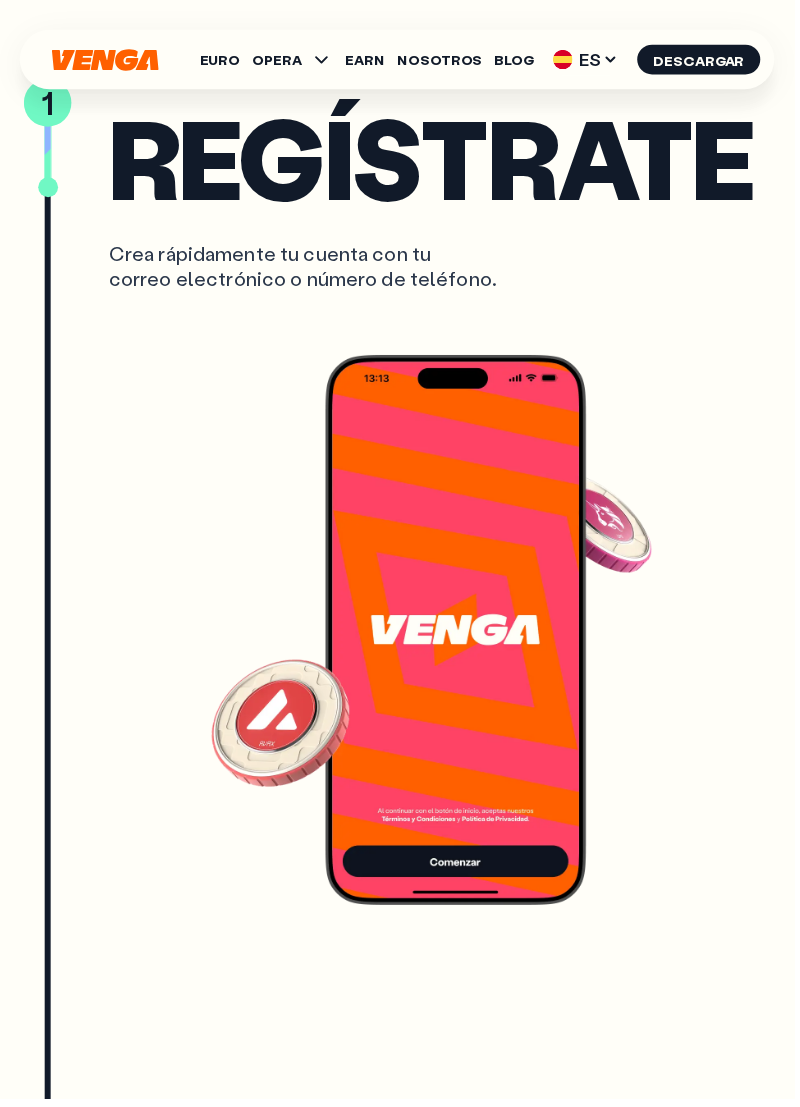 click at bounding box center [435, 635] 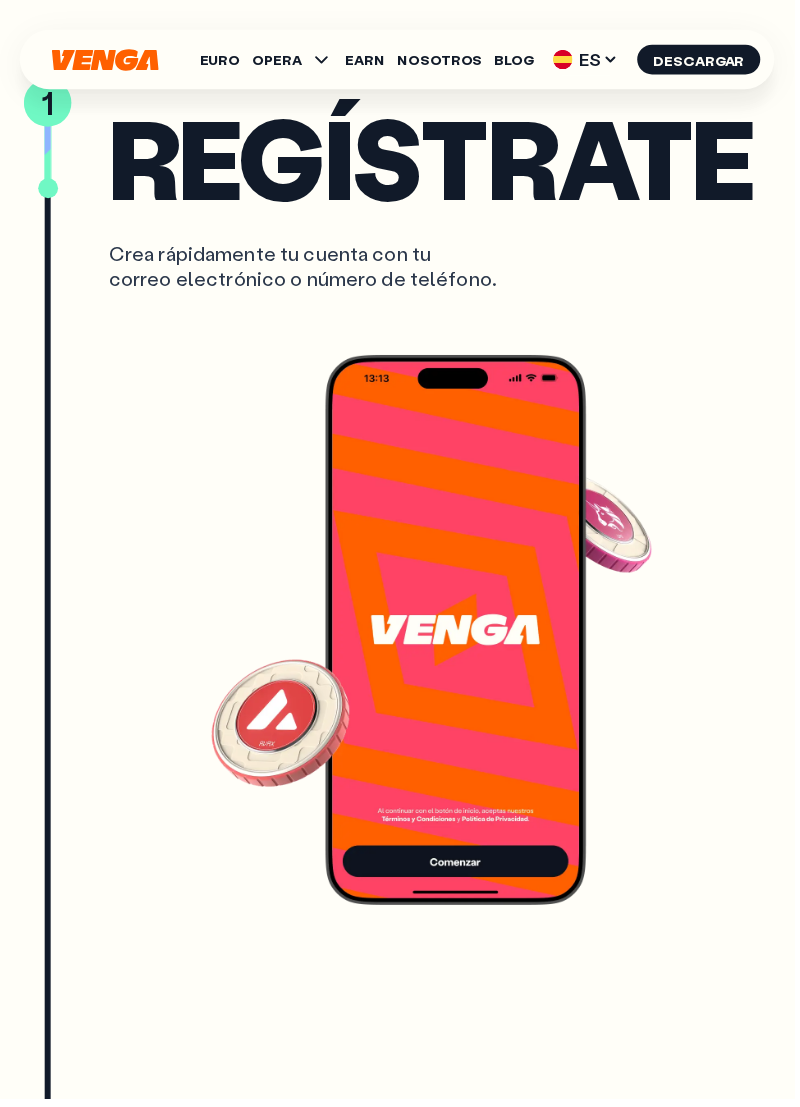 click at bounding box center (435, 635) 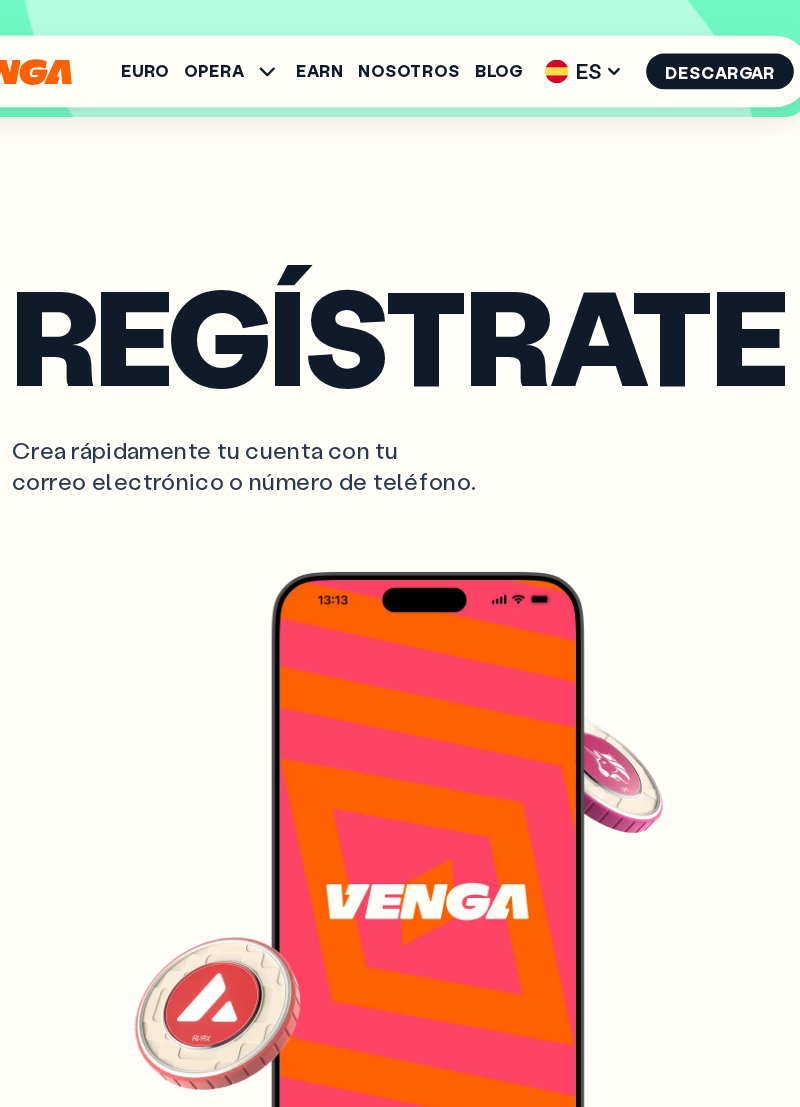 scroll, scrollTop: 3197, scrollLeft: 0, axis: vertical 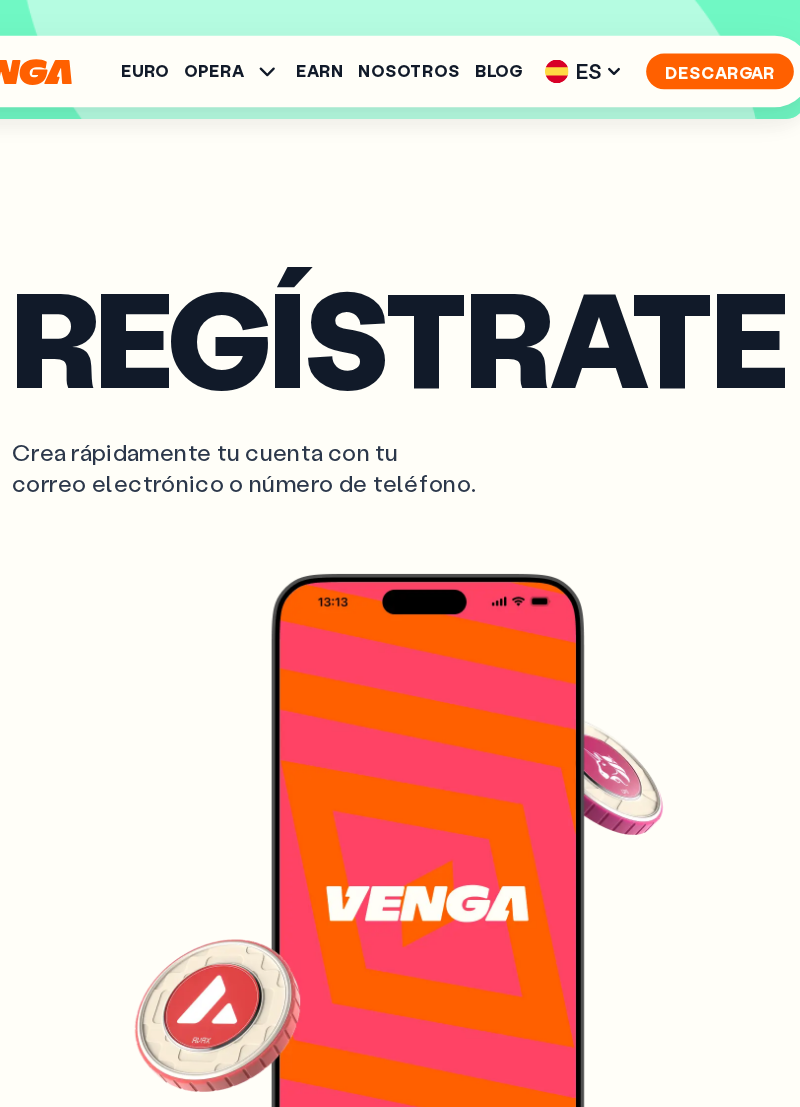 click on "Descargar" at bounding box center (704, 60) 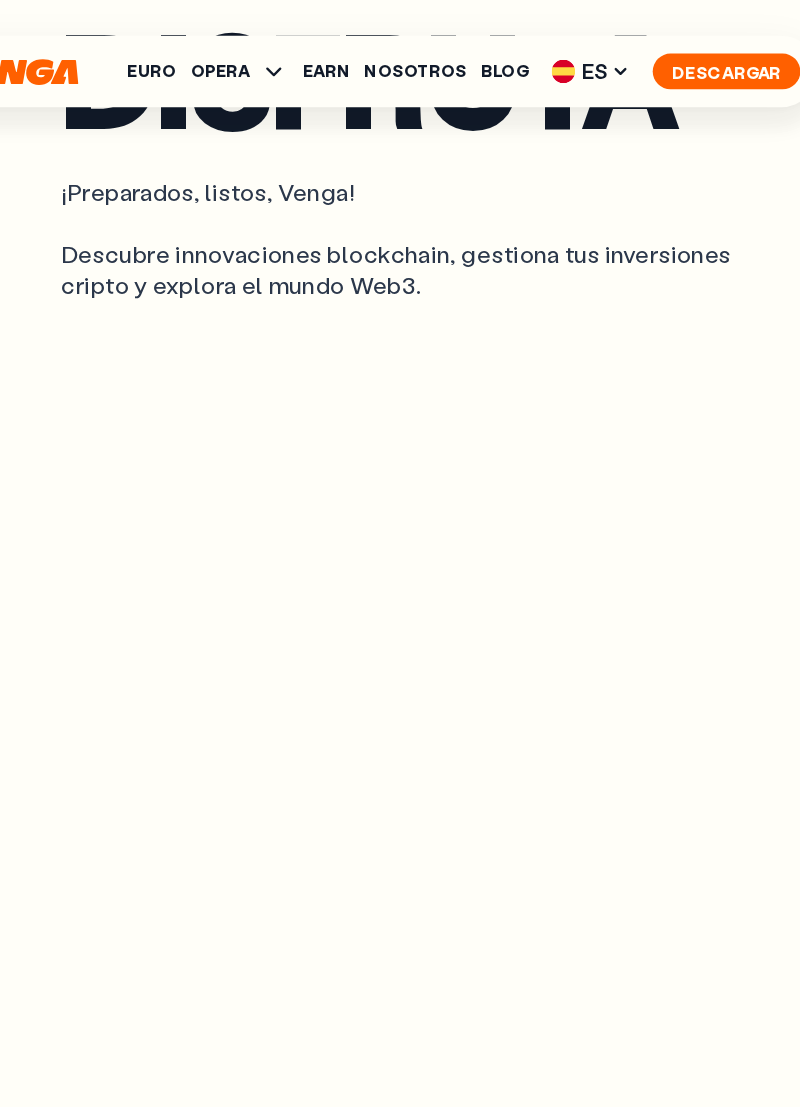 scroll, scrollTop: 6728, scrollLeft: 0, axis: vertical 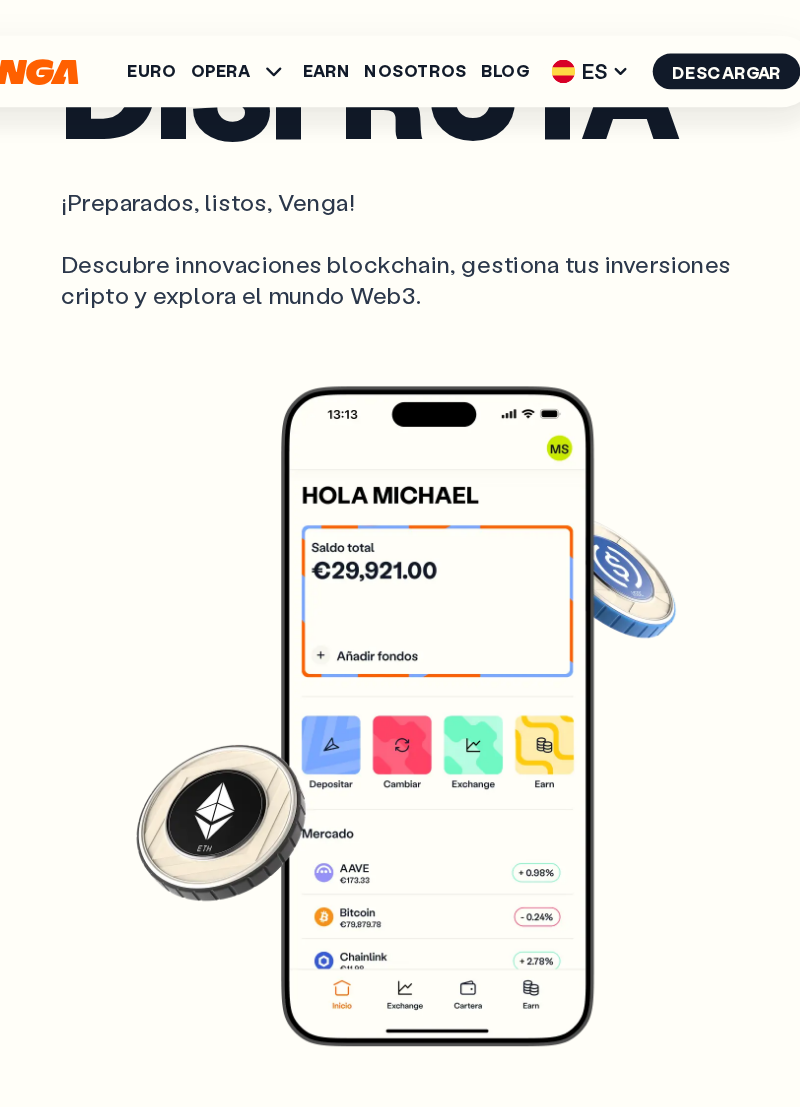 click at bounding box center (434, 601) 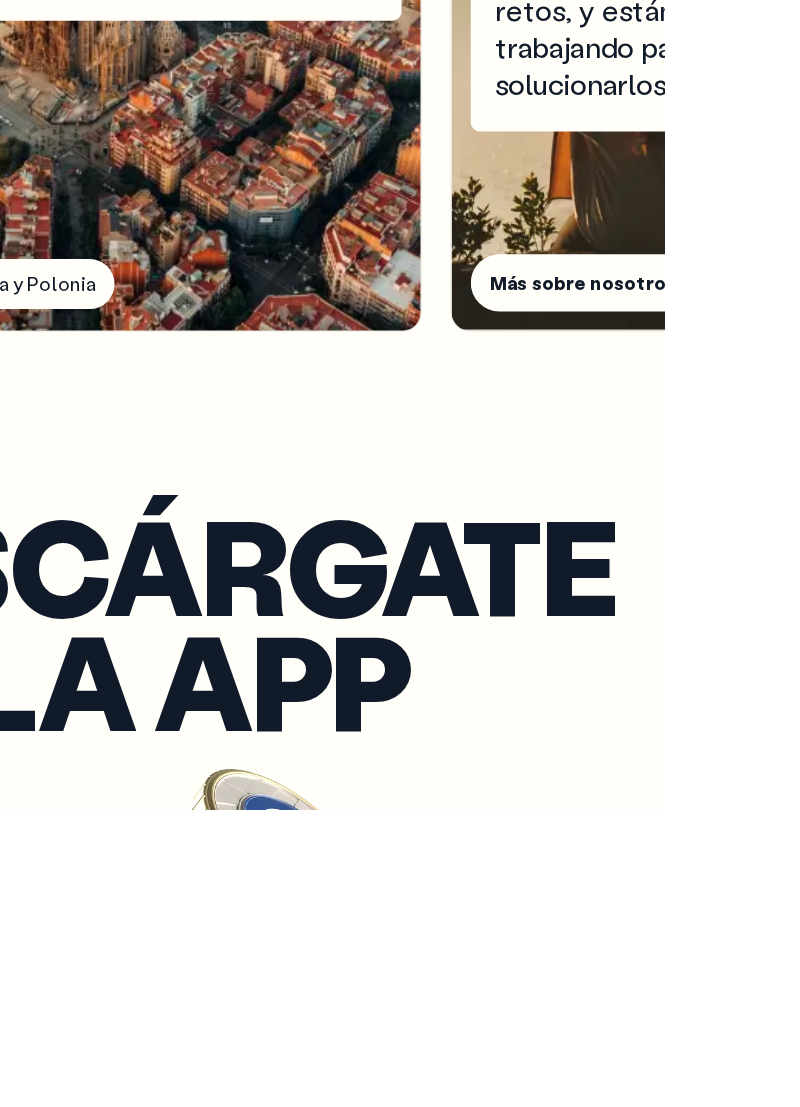 scroll, scrollTop: 8332, scrollLeft: 0, axis: vertical 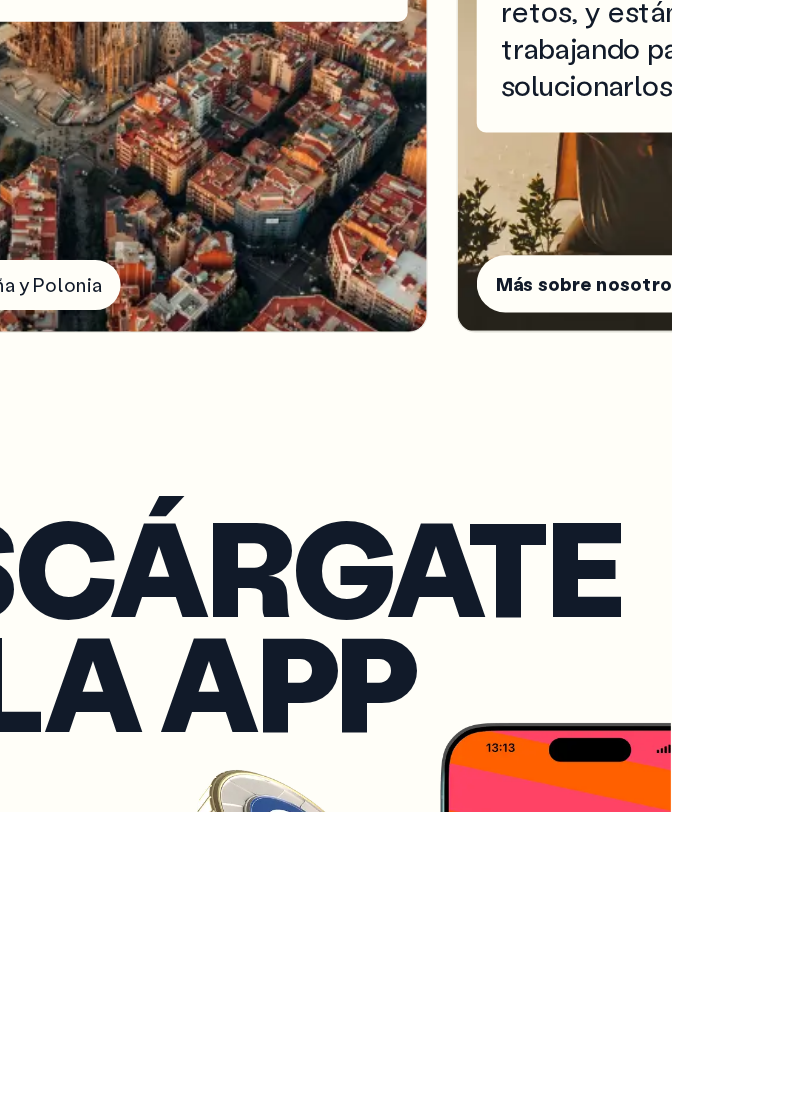 click on "Más sobre nosotros" at bounding box center [731, 664] 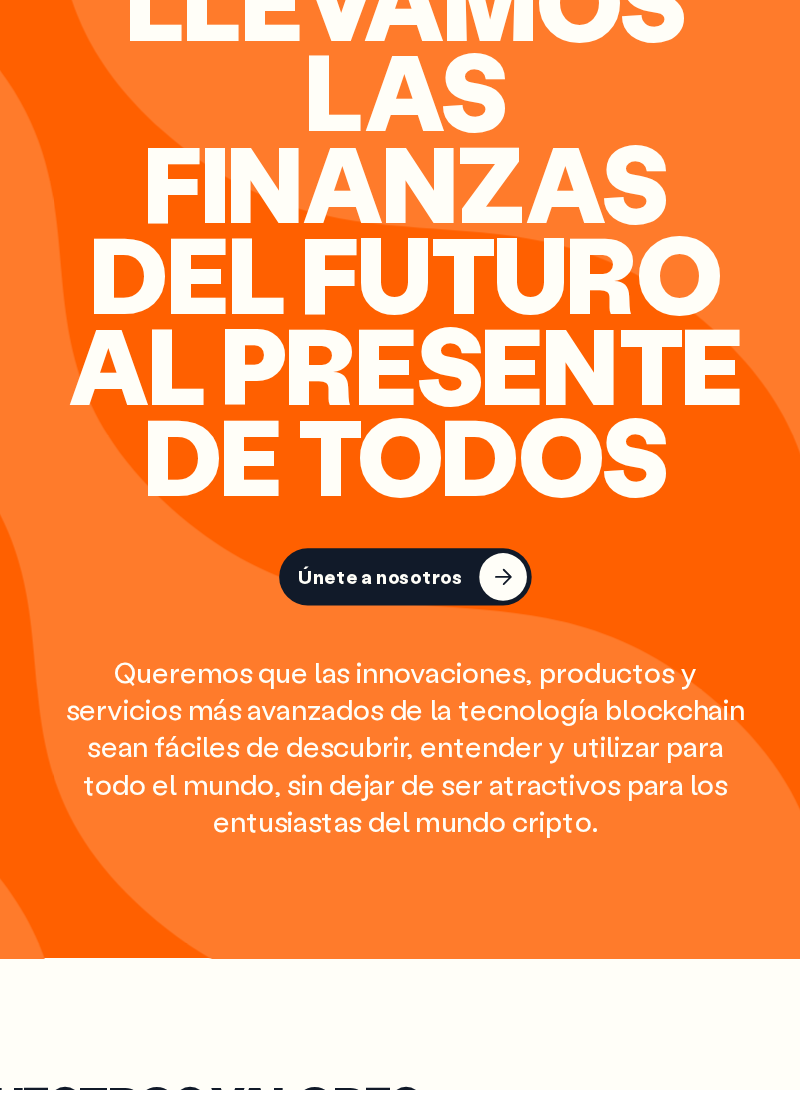 scroll, scrollTop: 2610, scrollLeft: 0, axis: vertical 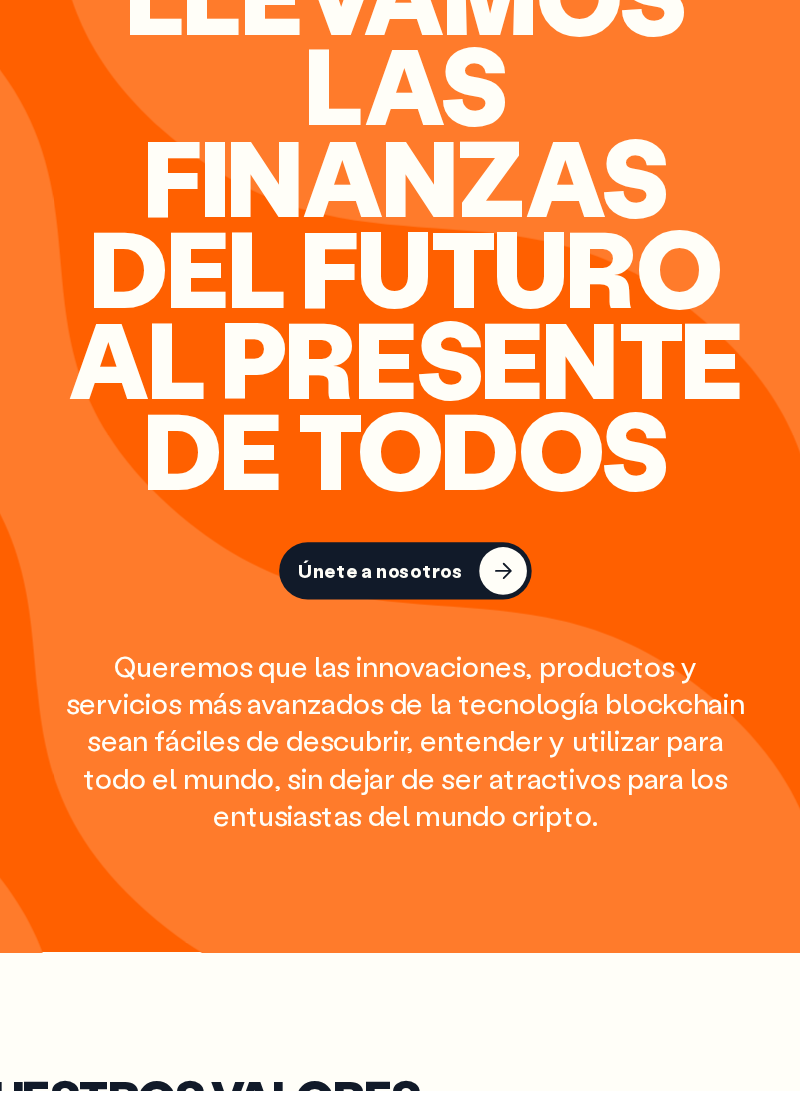 click on "Únete a nosotros" at bounding box center (379, 671) 